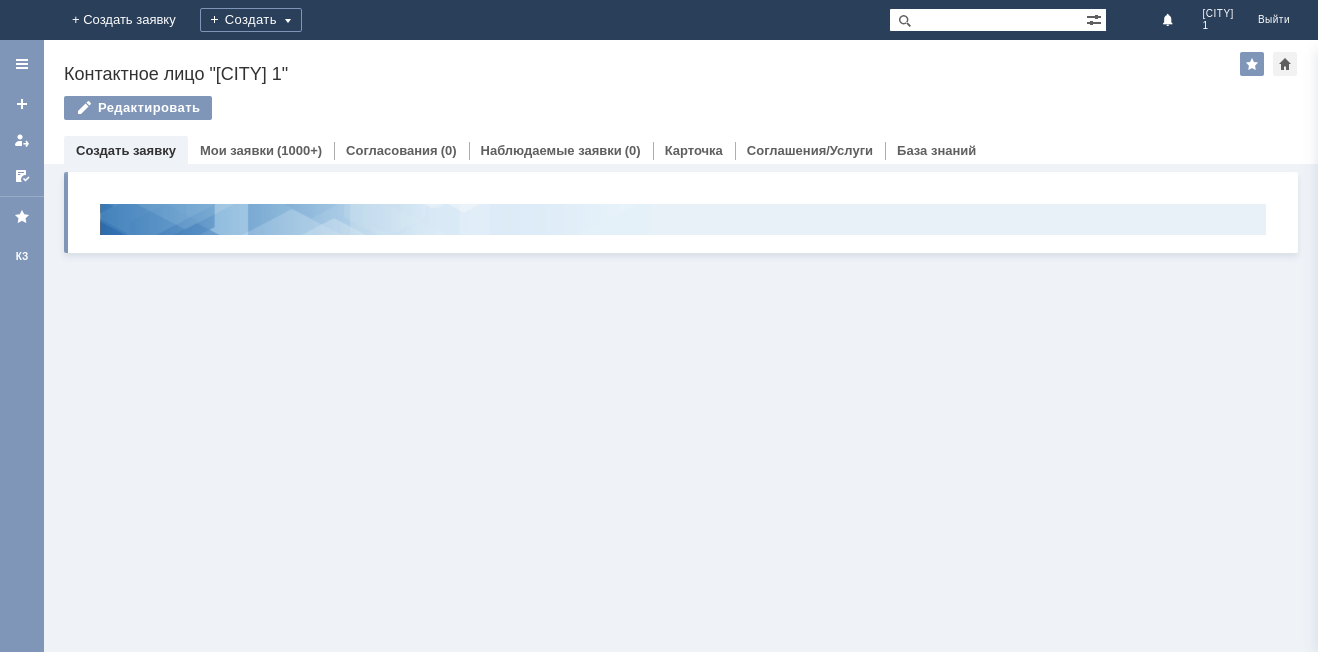 scroll, scrollTop: 0, scrollLeft: 0, axis: both 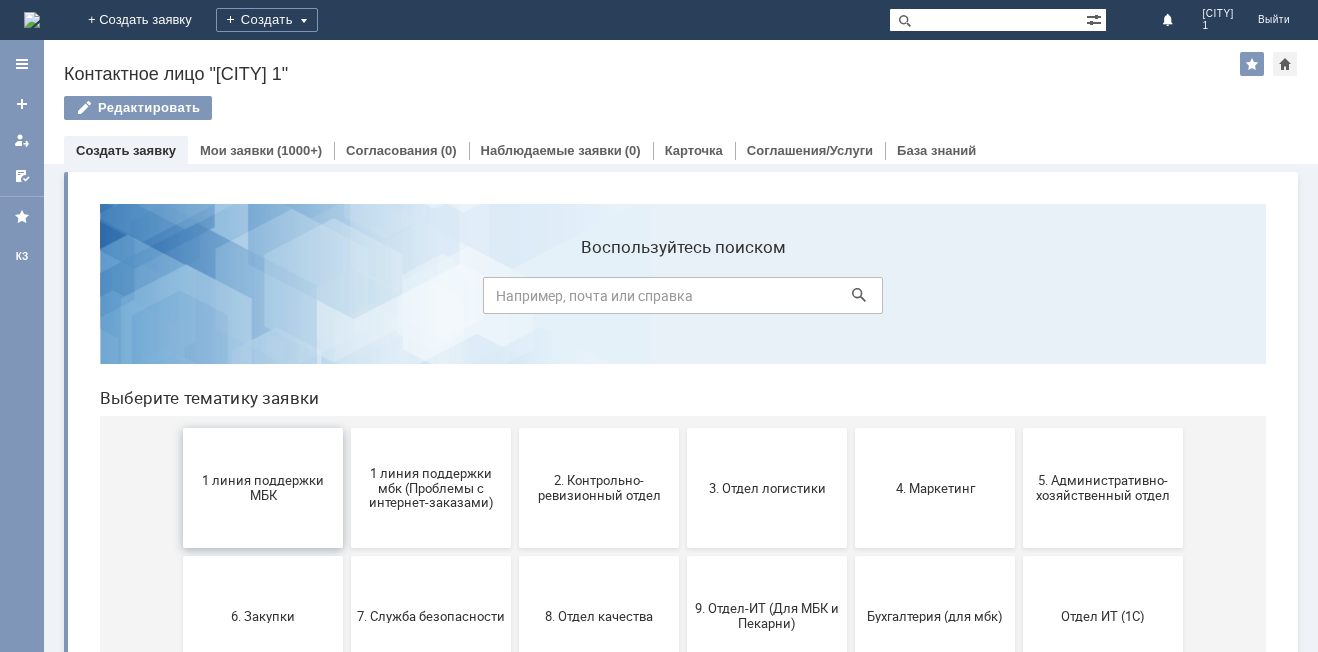 click on "1 линия поддержки МБК" at bounding box center (263, 488) 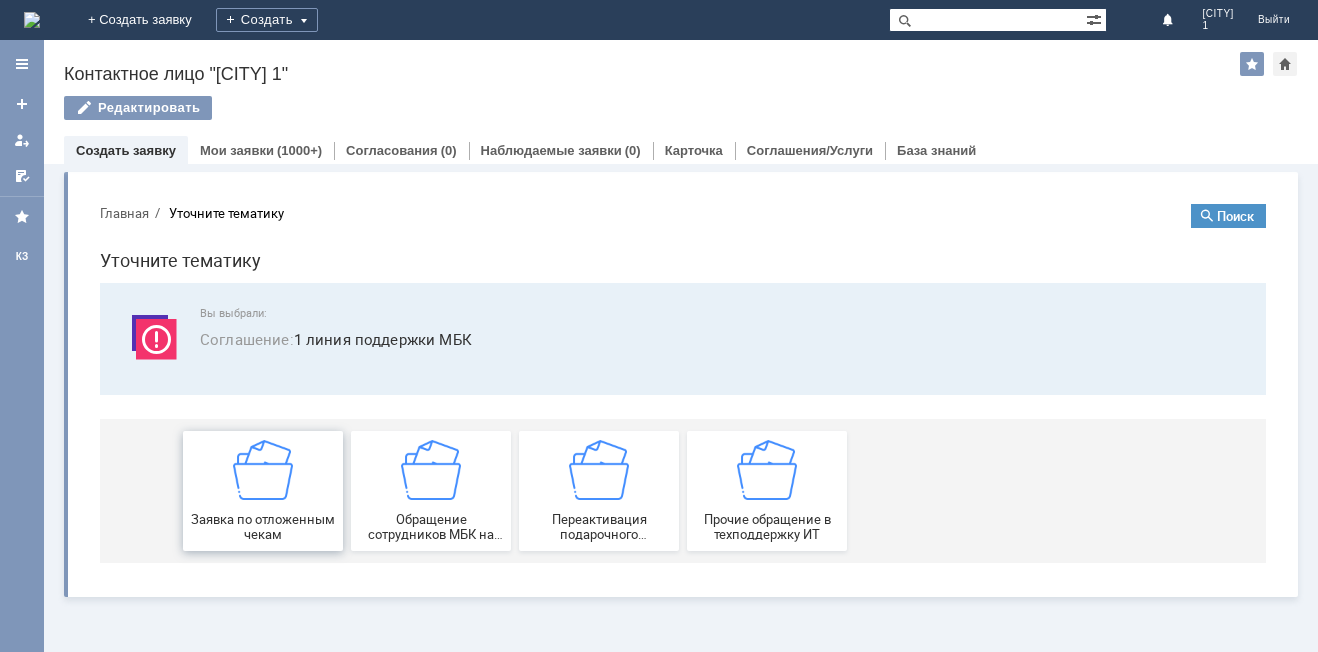 click on "Заявка по отложенным чекам" at bounding box center (263, 491) 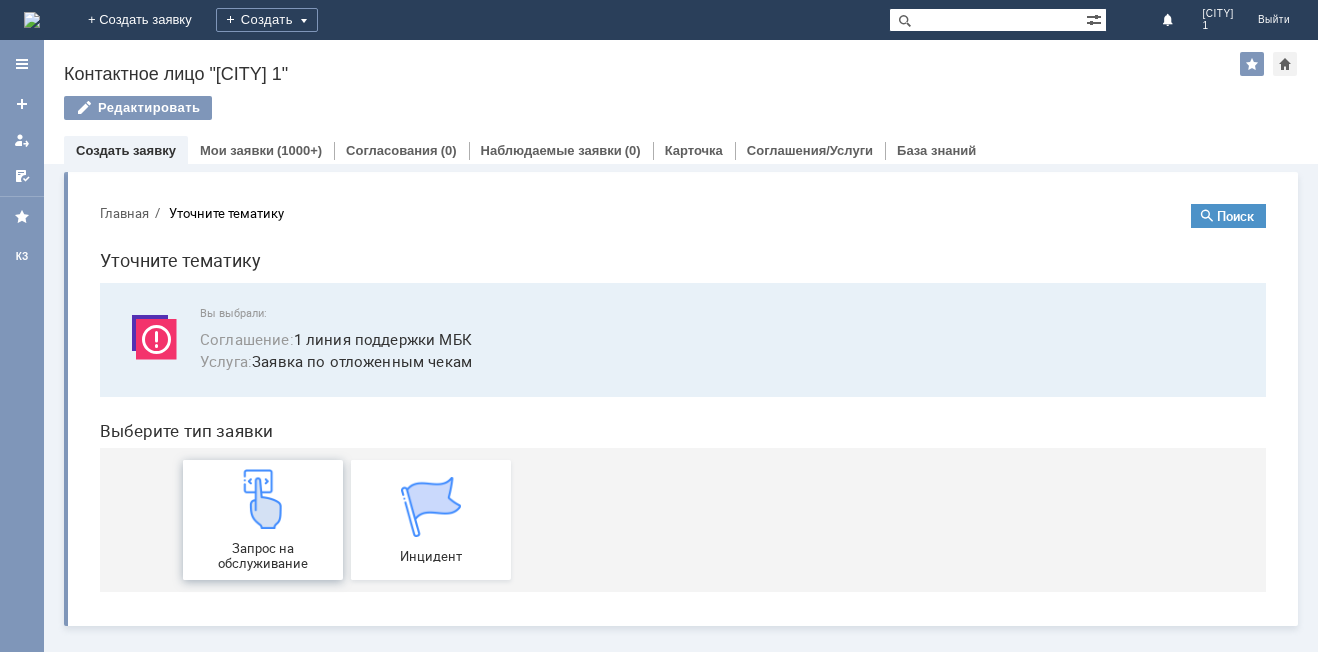 click at bounding box center (263, 499) 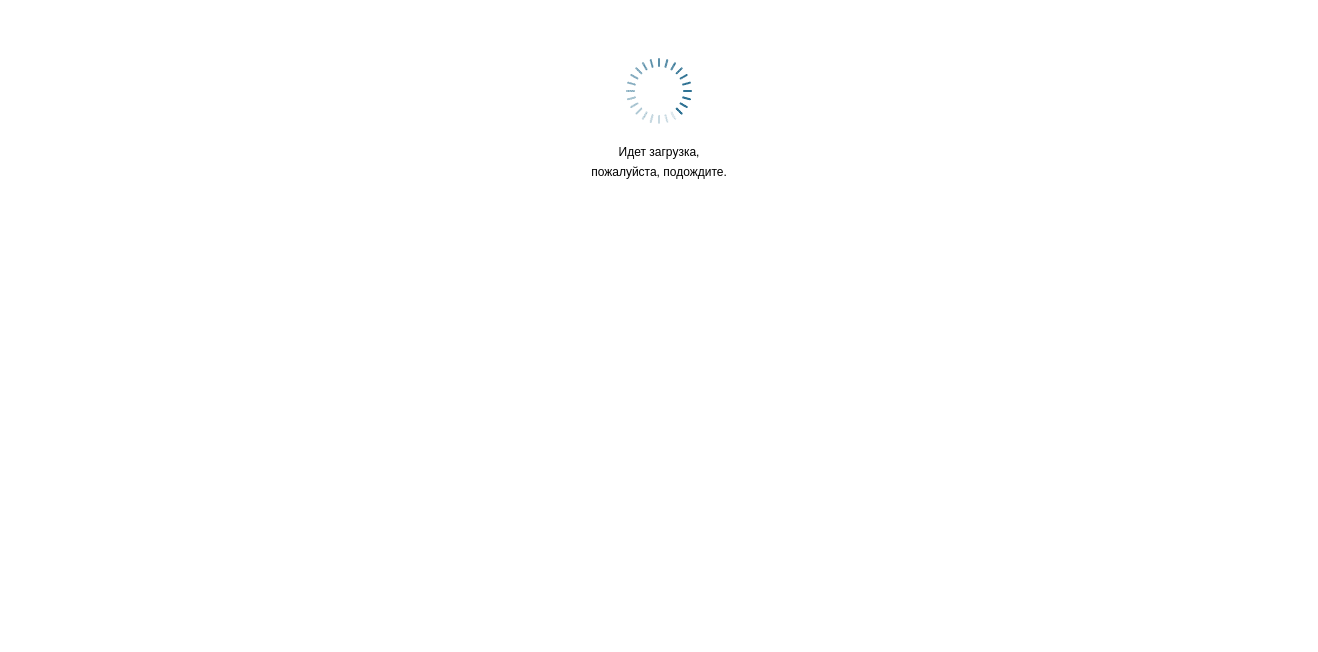 scroll, scrollTop: 0, scrollLeft: 0, axis: both 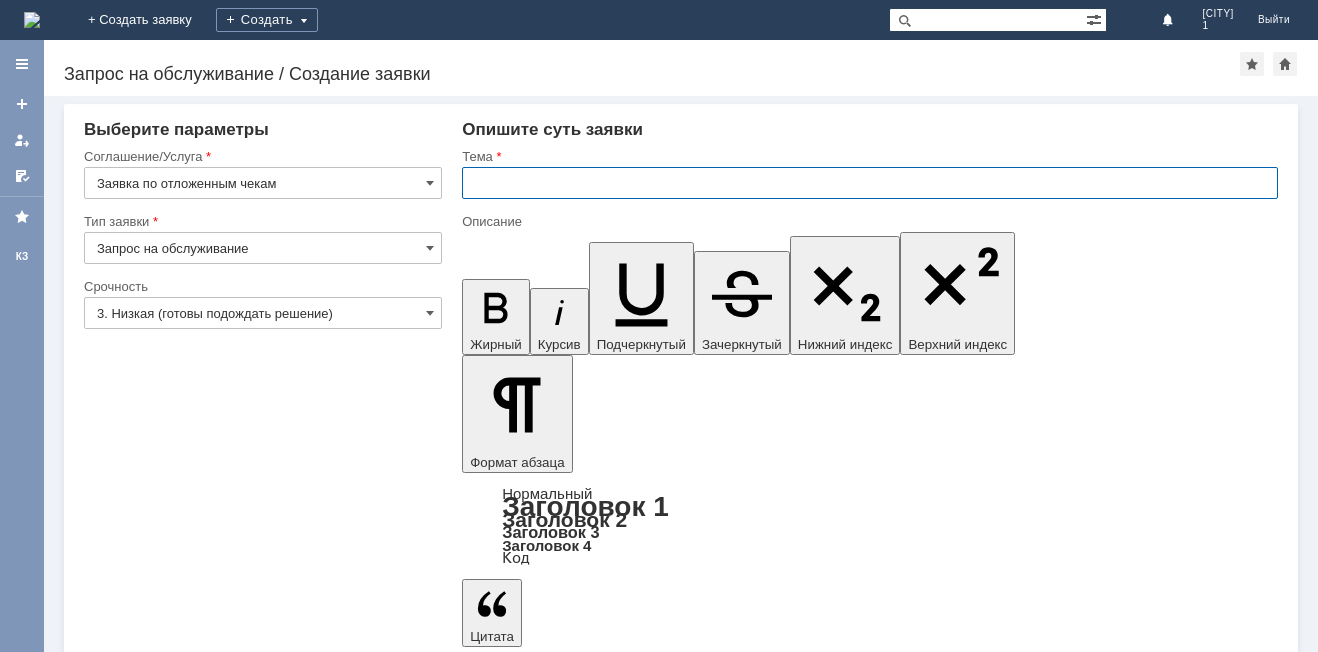 click at bounding box center [870, 183] 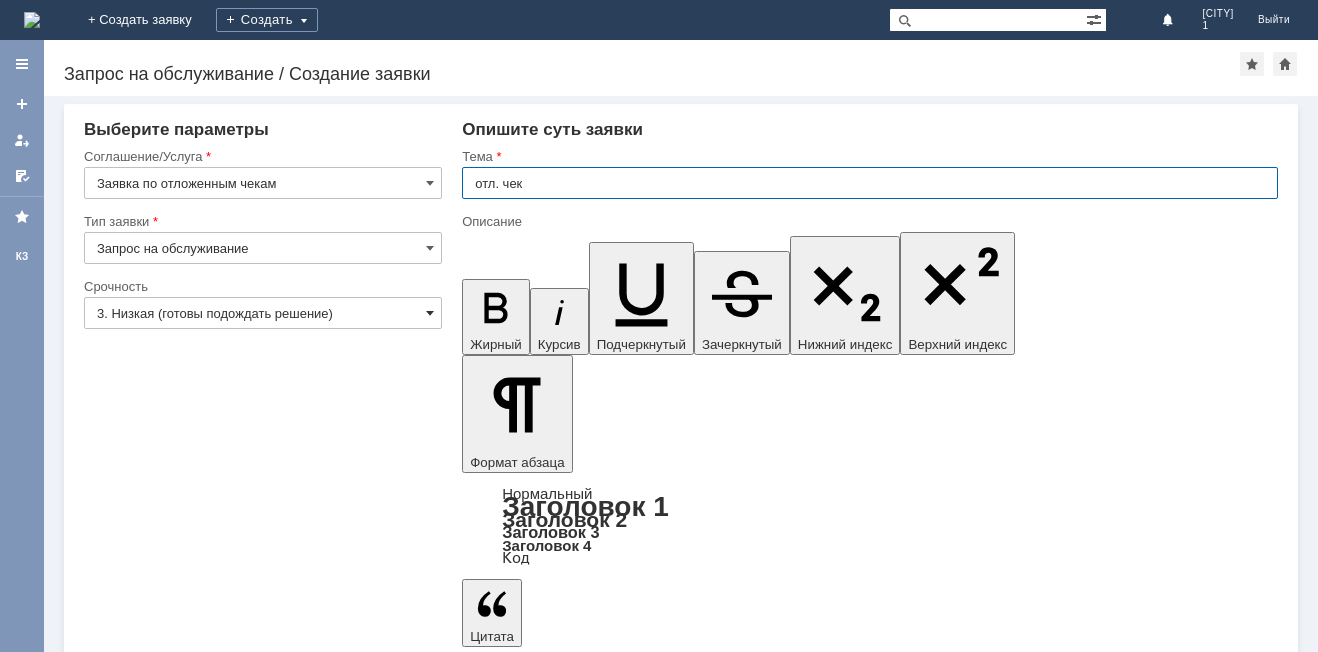 type on "отл. чек" 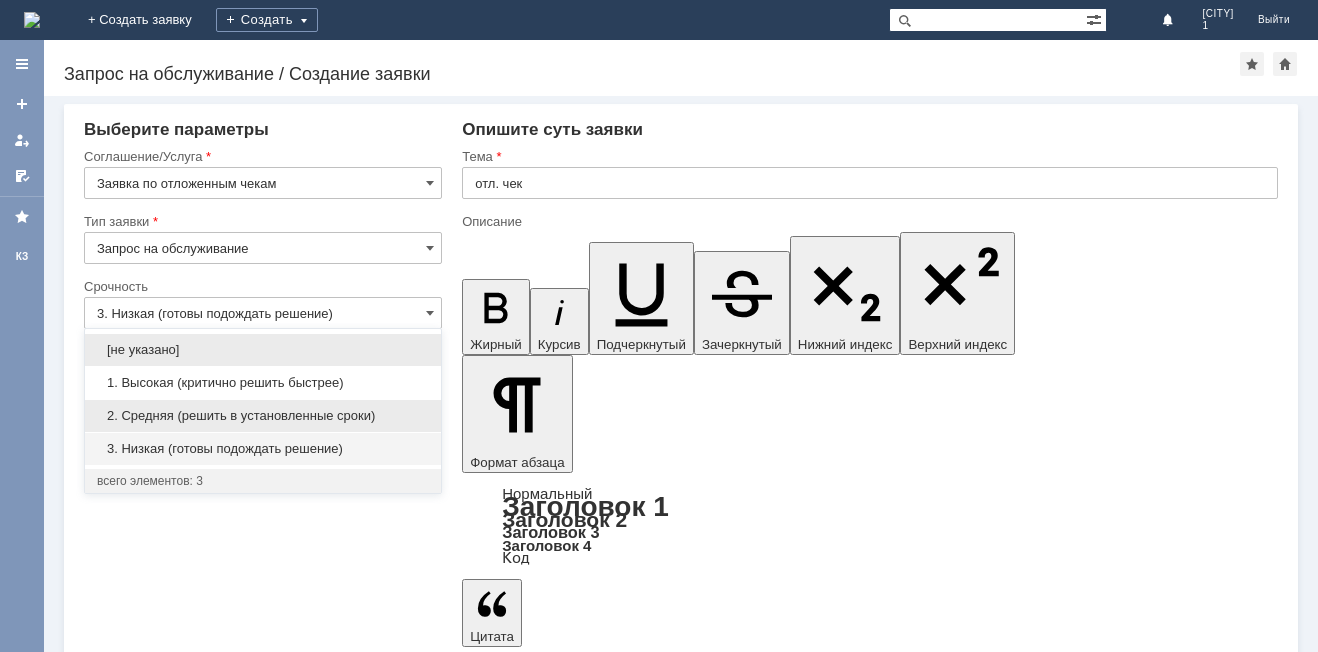 click on "2. Средняя (решить в установленные сроки)" at bounding box center [263, 416] 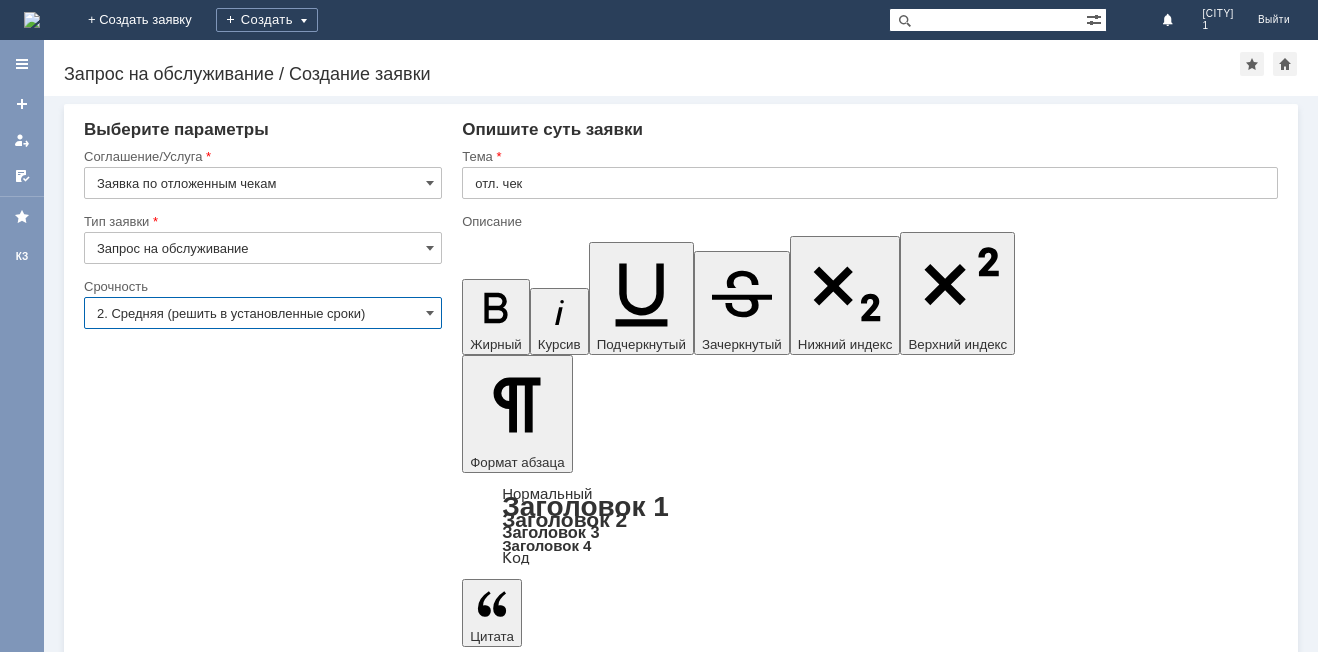 type on "2. Средняя (решить в установленные сроки)" 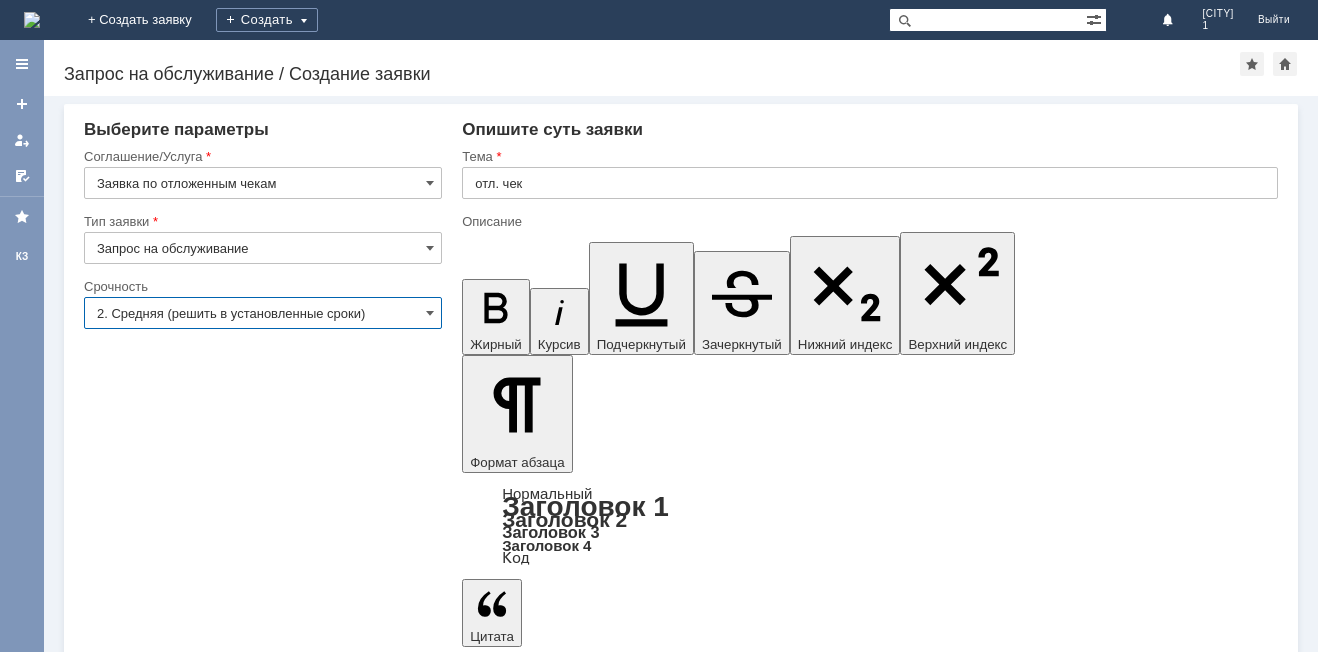click at bounding box center (625, 5389) 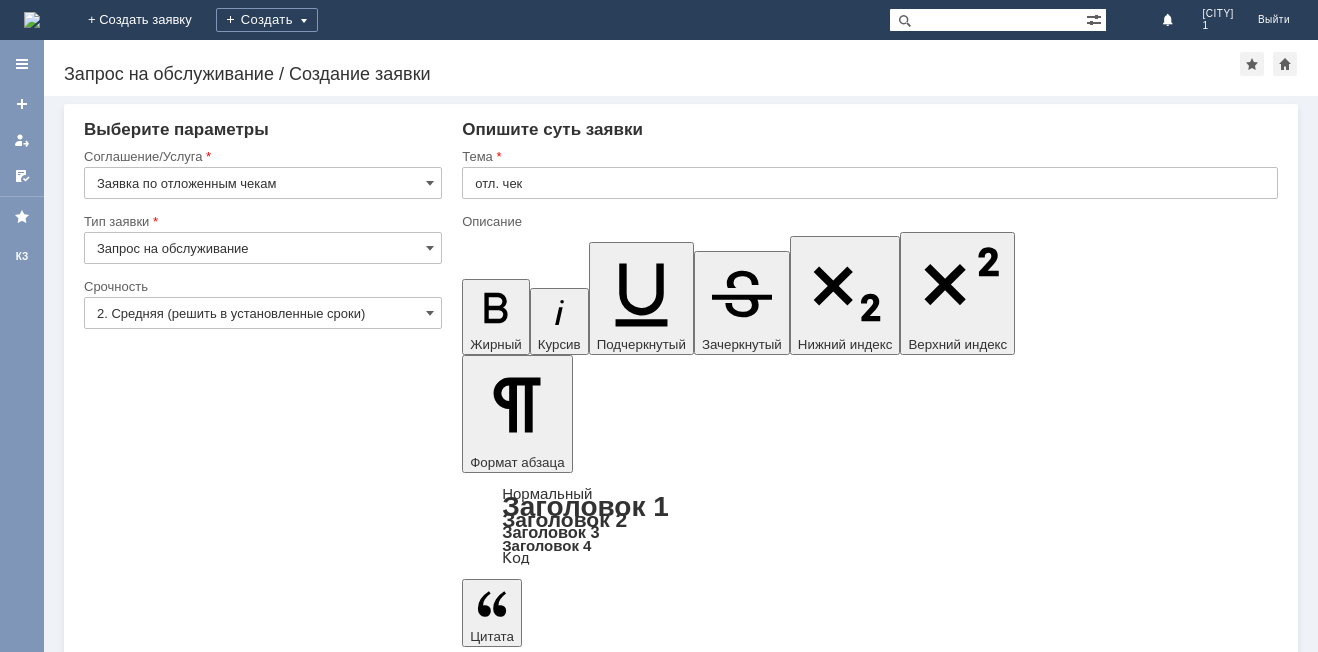 type 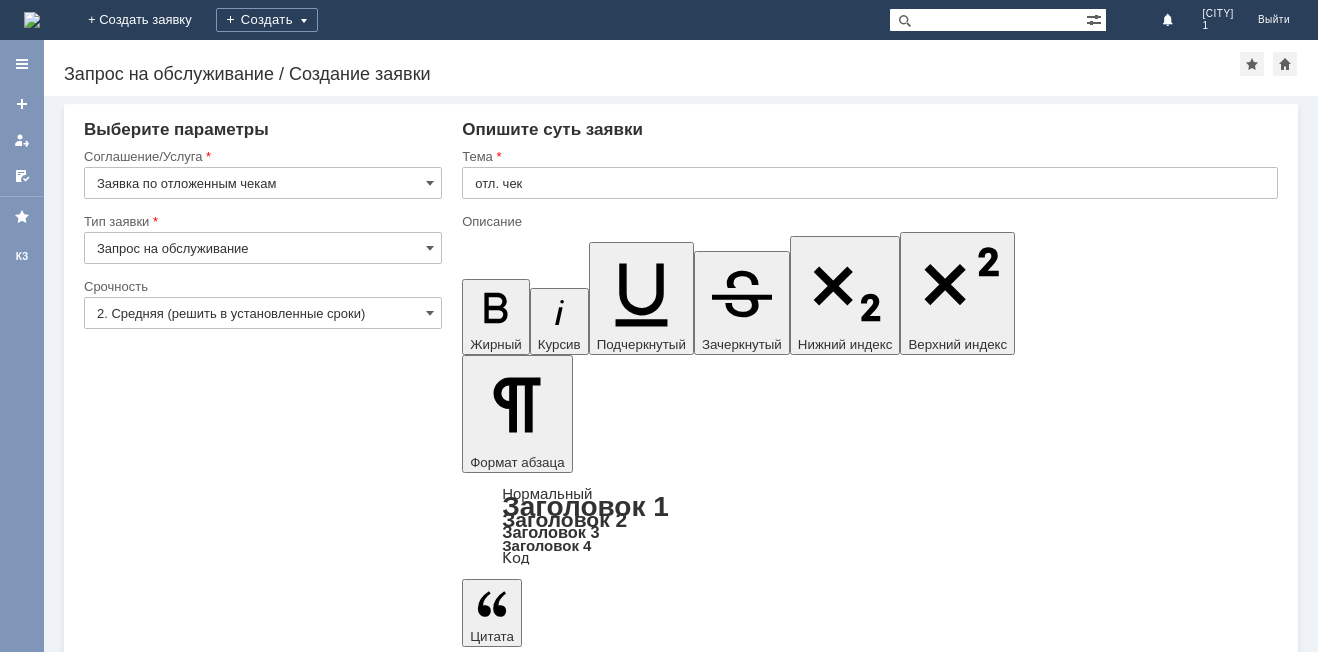 click on "Прошу удалить отложеннык" at bounding box center [625, 5332] 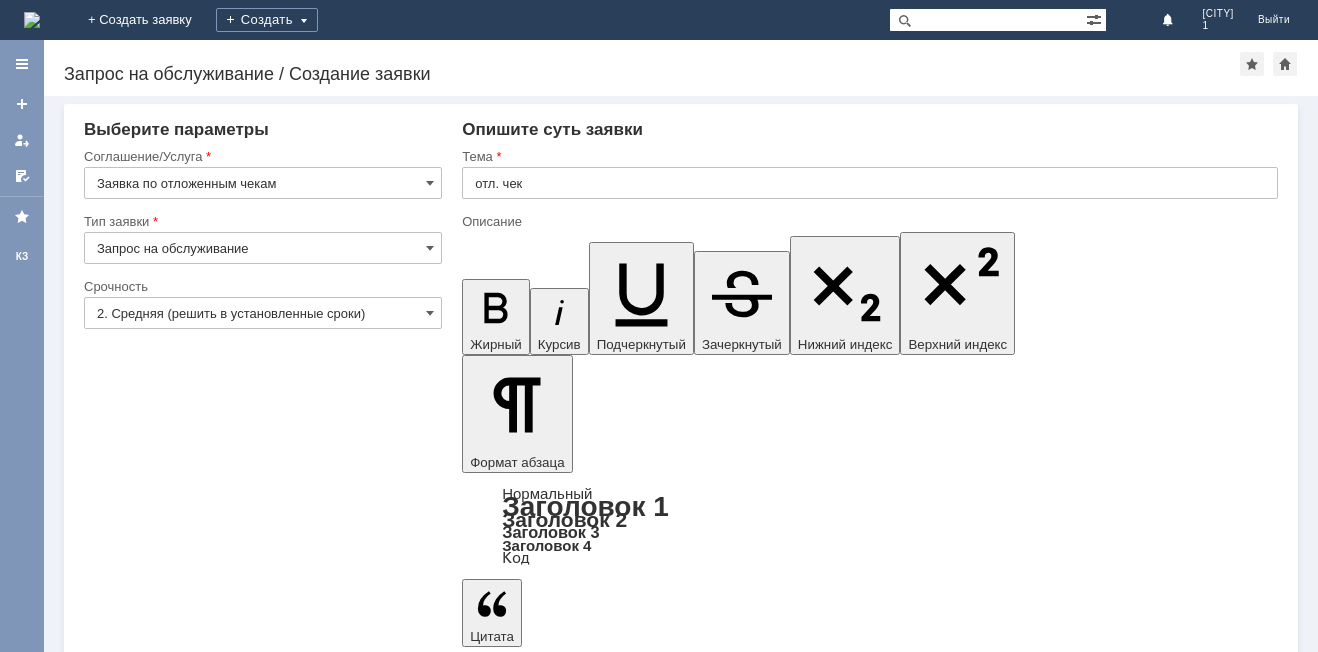 click on "Добавить файл" at bounding box center (538, 5493) 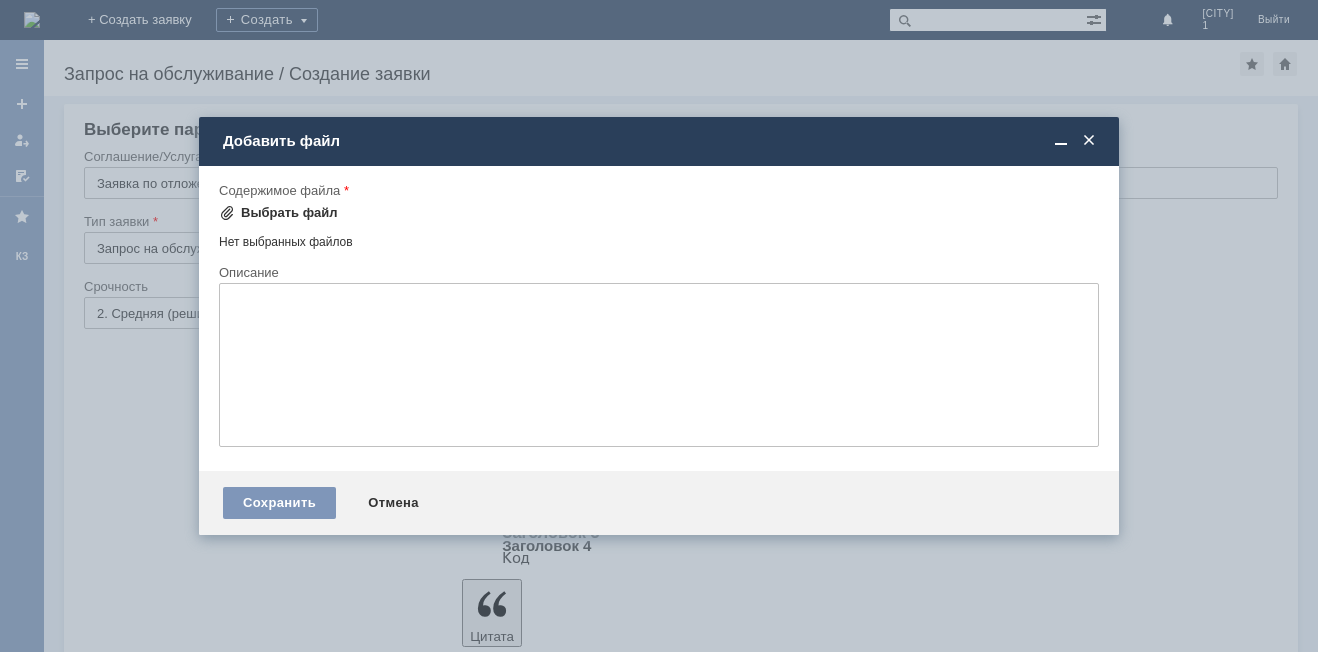 click on "Выбрать файл" at bounding box center (289, 213) 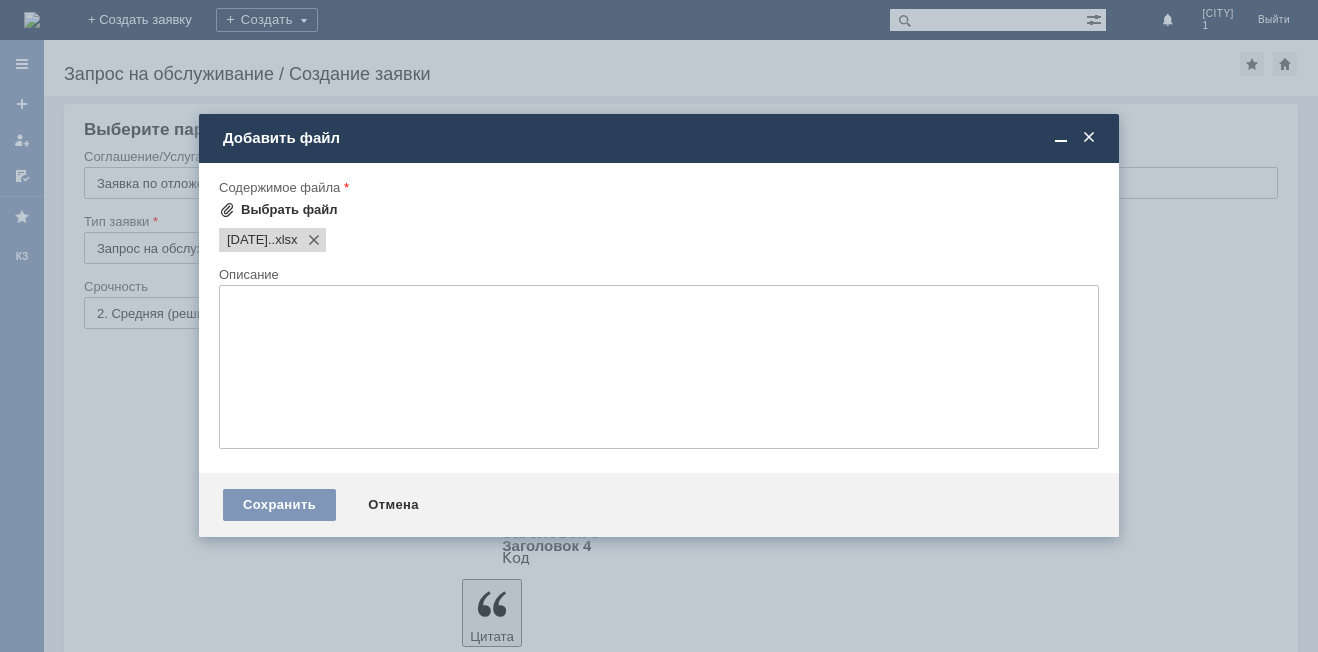 scroll, scrollTop: 0, scrollLeft: 0, axis: both 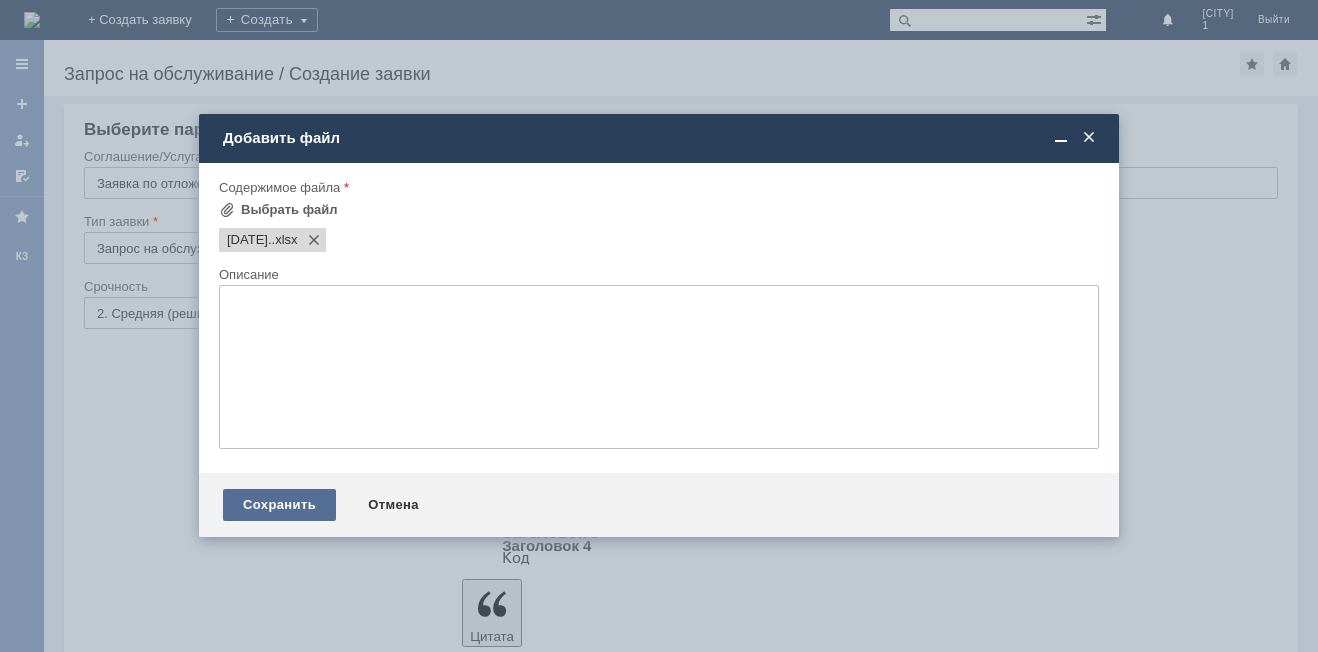 click on "Сохранить" at bounding box center [279, 505] 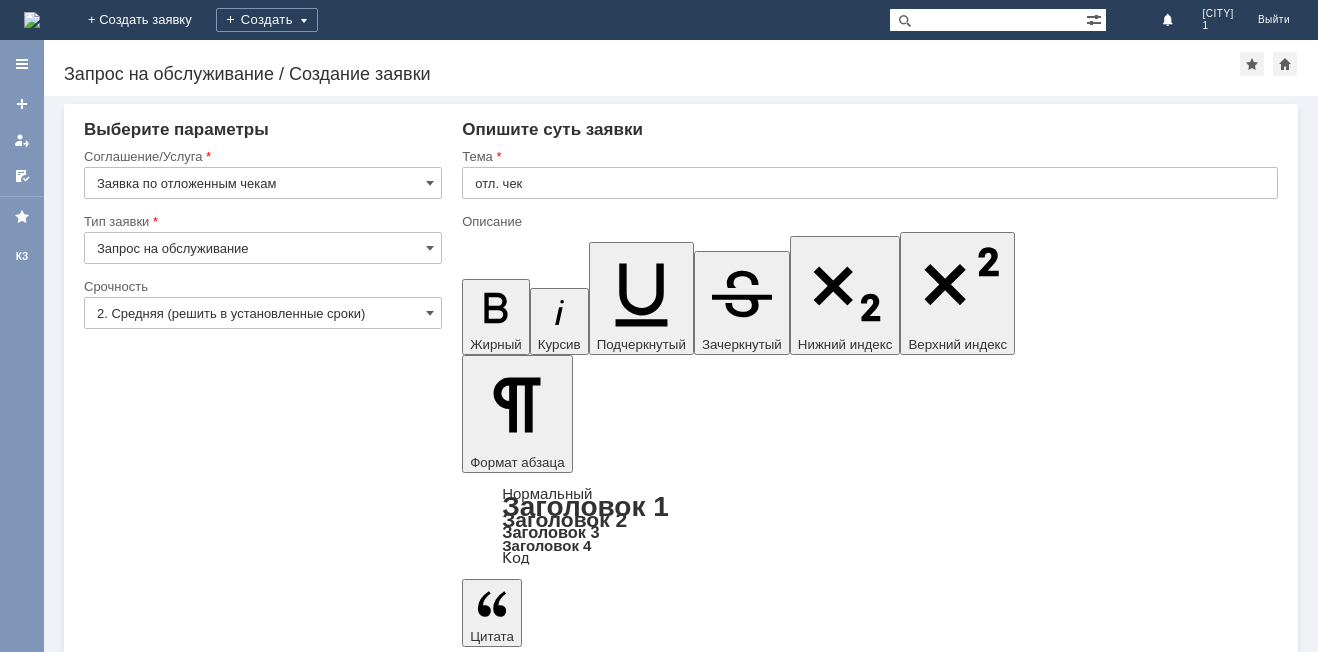 click on "Прошу удалить отложенный чек за [DATE]." at bounding box center [625, 5332] 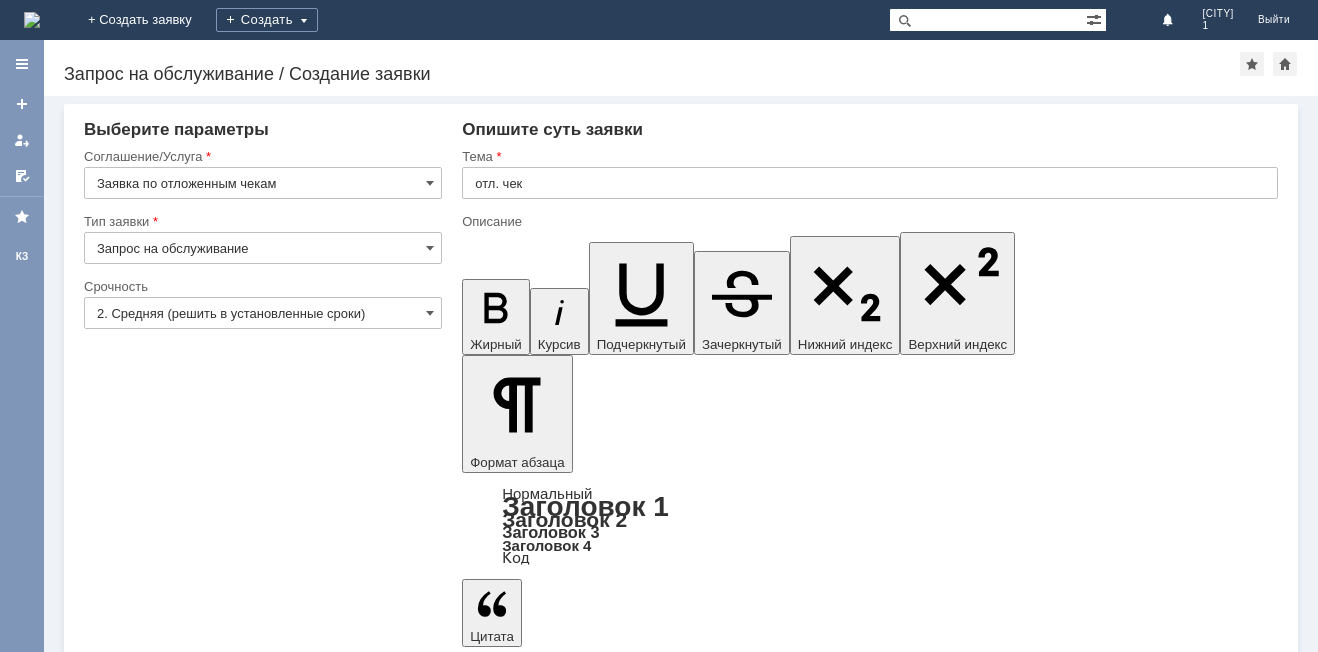 click on "Сохранить" at bounding box center [144, 5623] 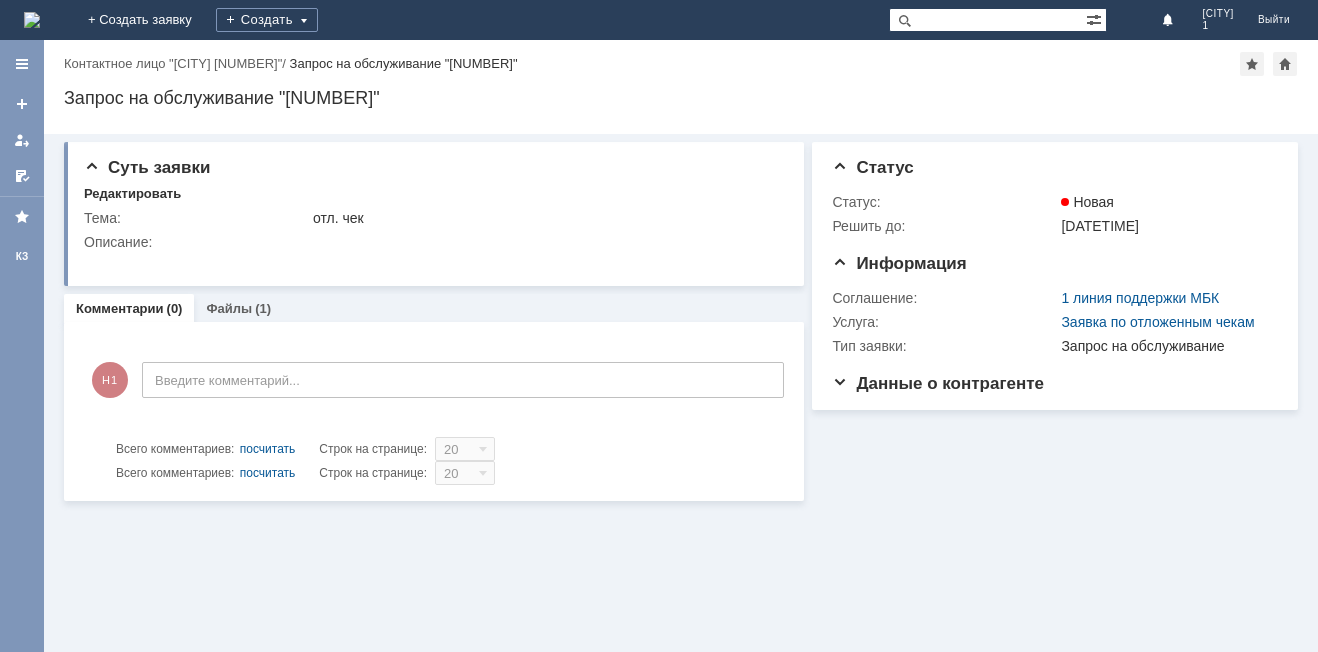 scroll, scrollTop: 0, scrollLeft: 0, axis: both 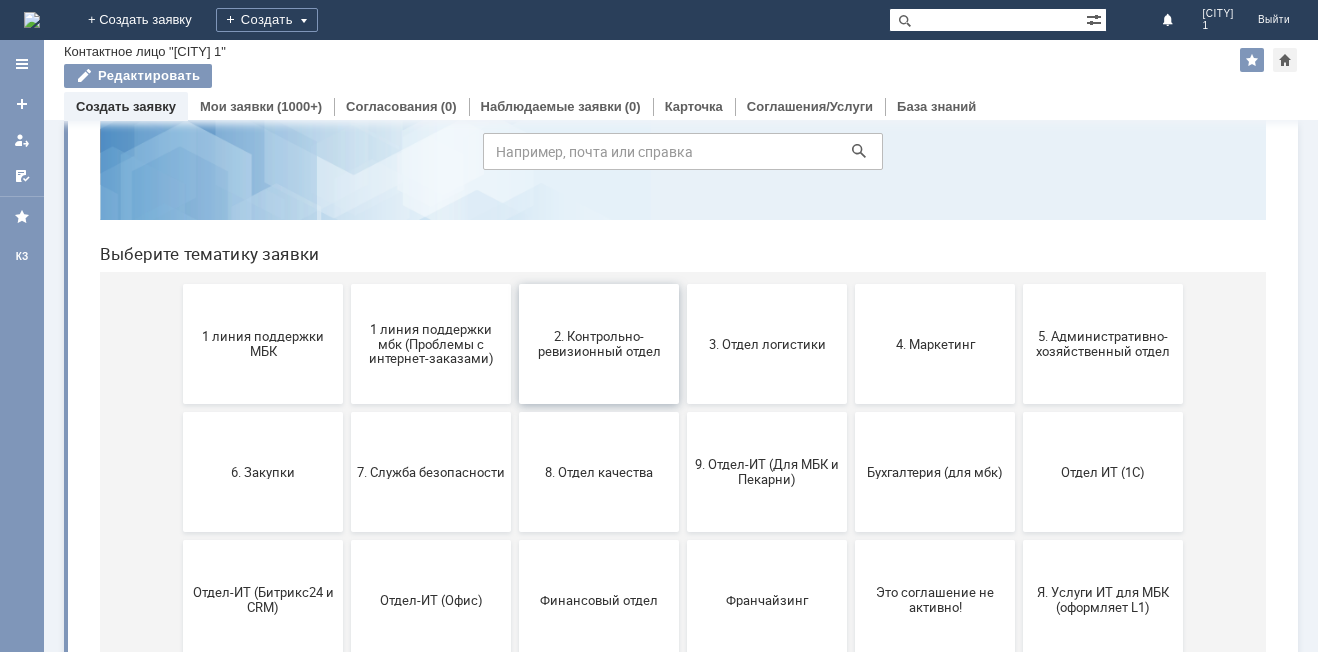 click on "2. Контрольно-ревизионный отдел" at bounding box center (599, 344) 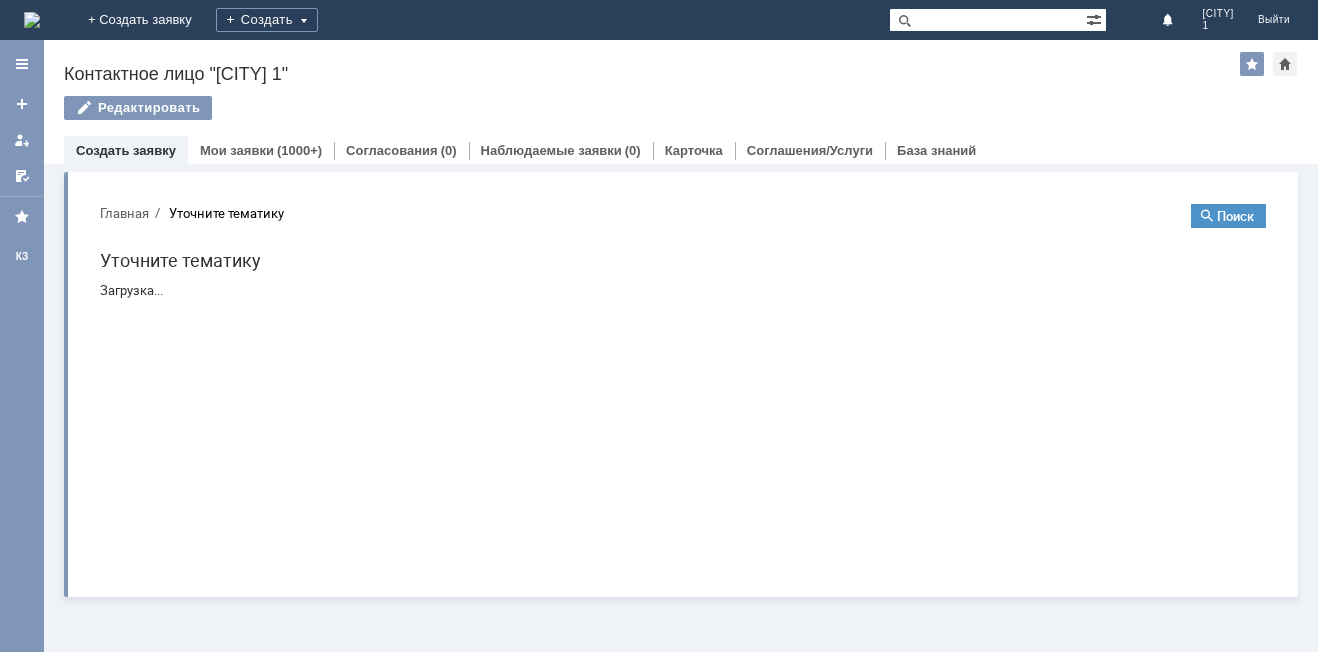 scroll, scrollTop: 0, scrollLeft: 0, axis: both 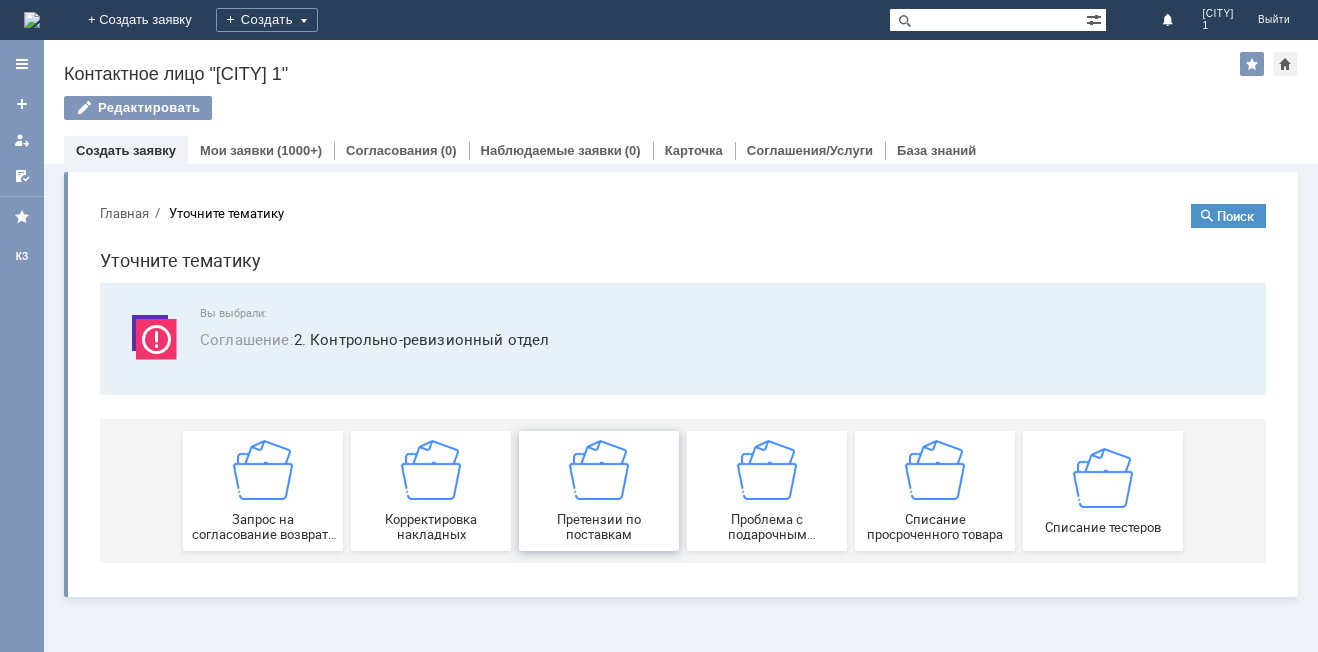 click on "Претензии по поставкам" at bounding box center [599, 491] 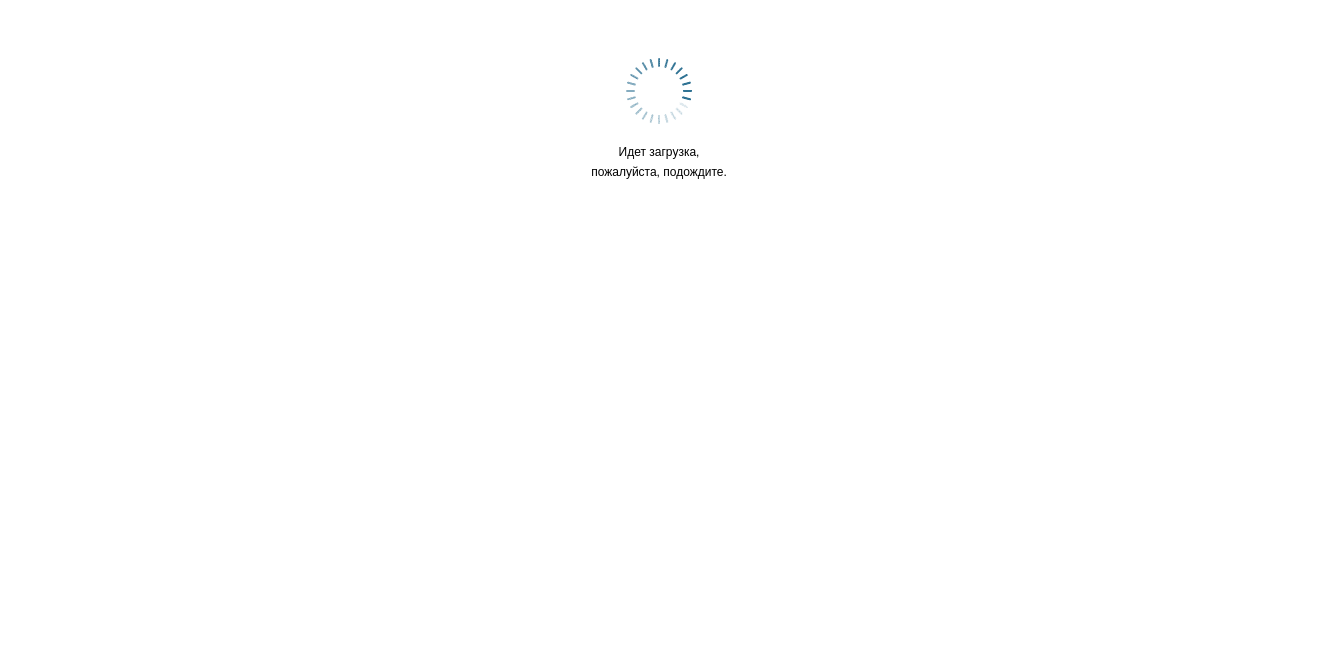 scroll, scrollTop: 0, scrollLeft: 0, axis: both 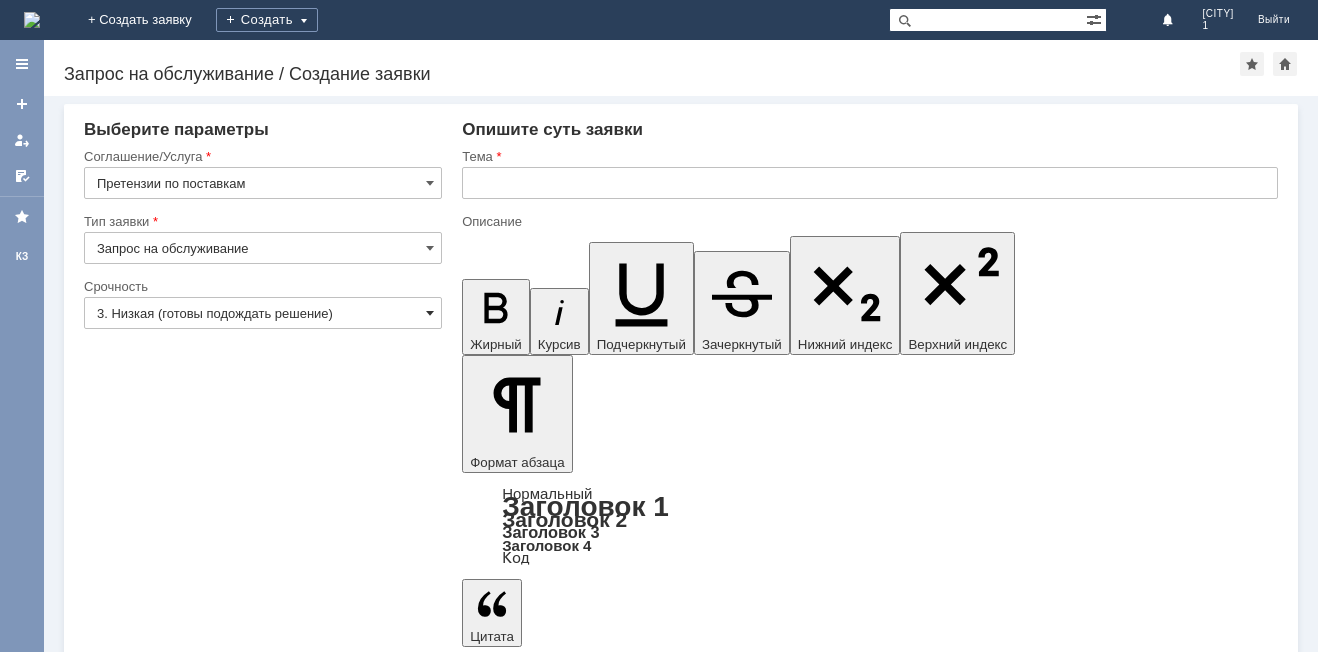 click at bounding box center [430, 313] 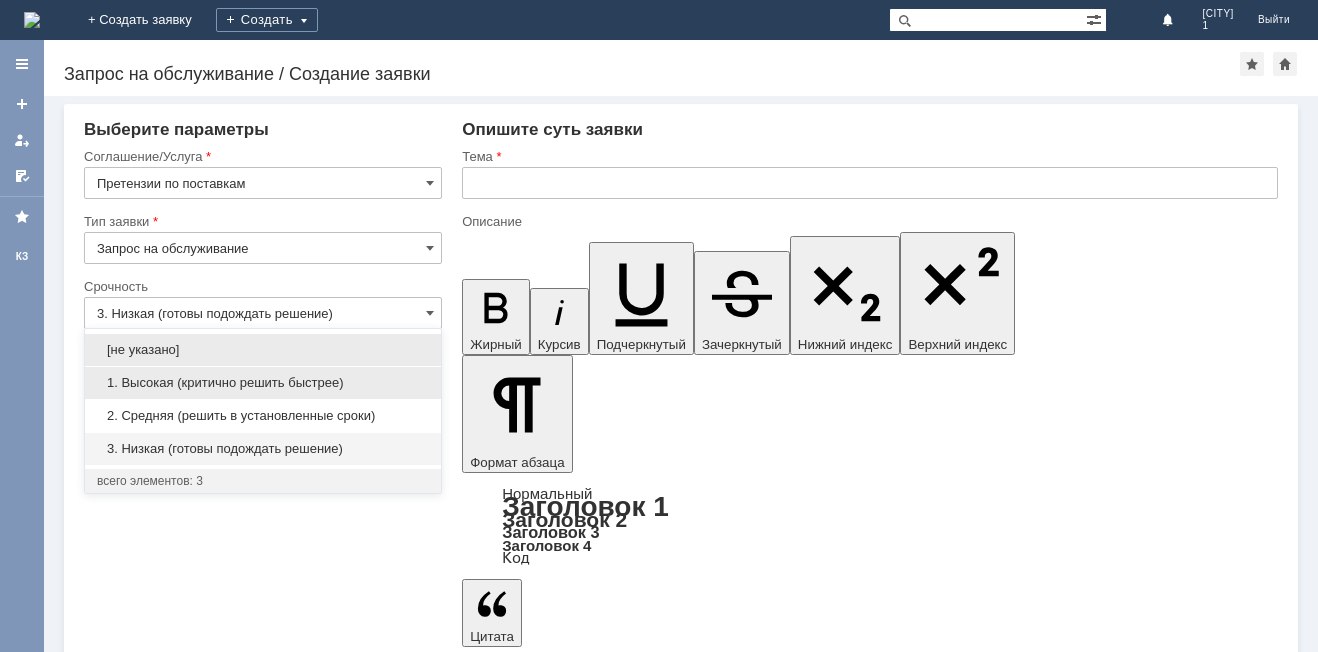 click on "1. Высокая (критично решить быстрее)" at bounding box center [263, 383] 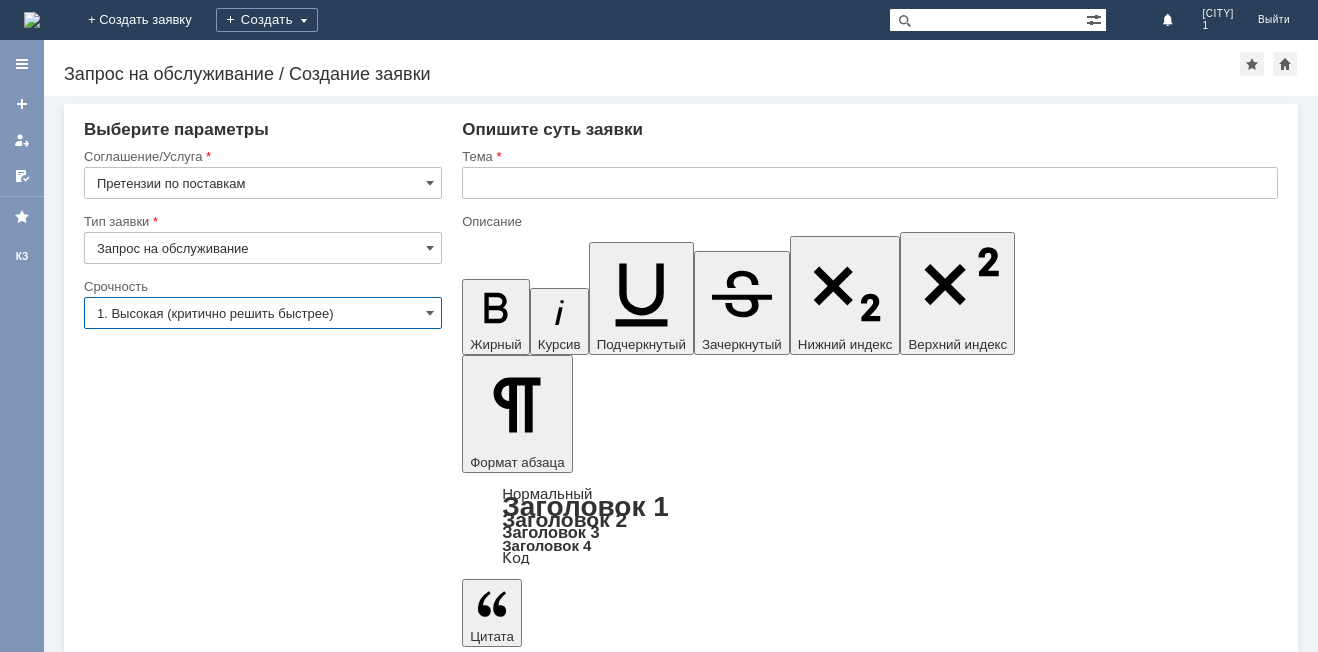type on "1. Высокая (критично решить быстрее)" 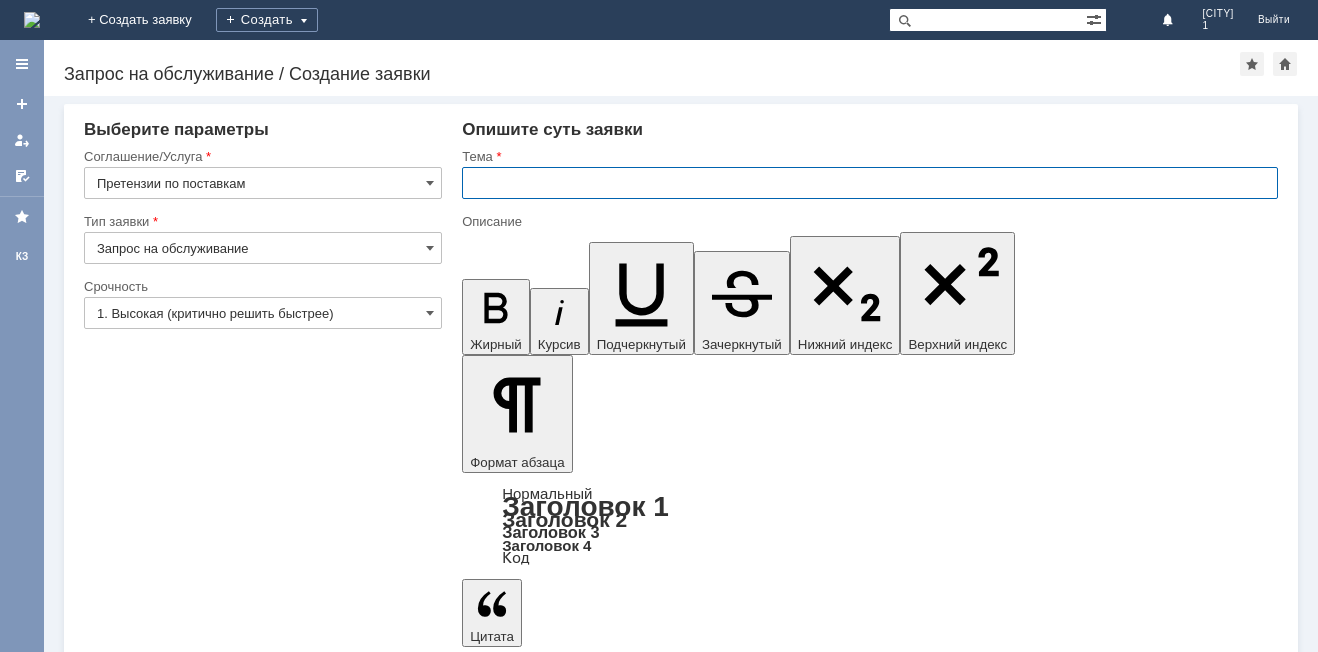 click at bounding box center (870, 183) 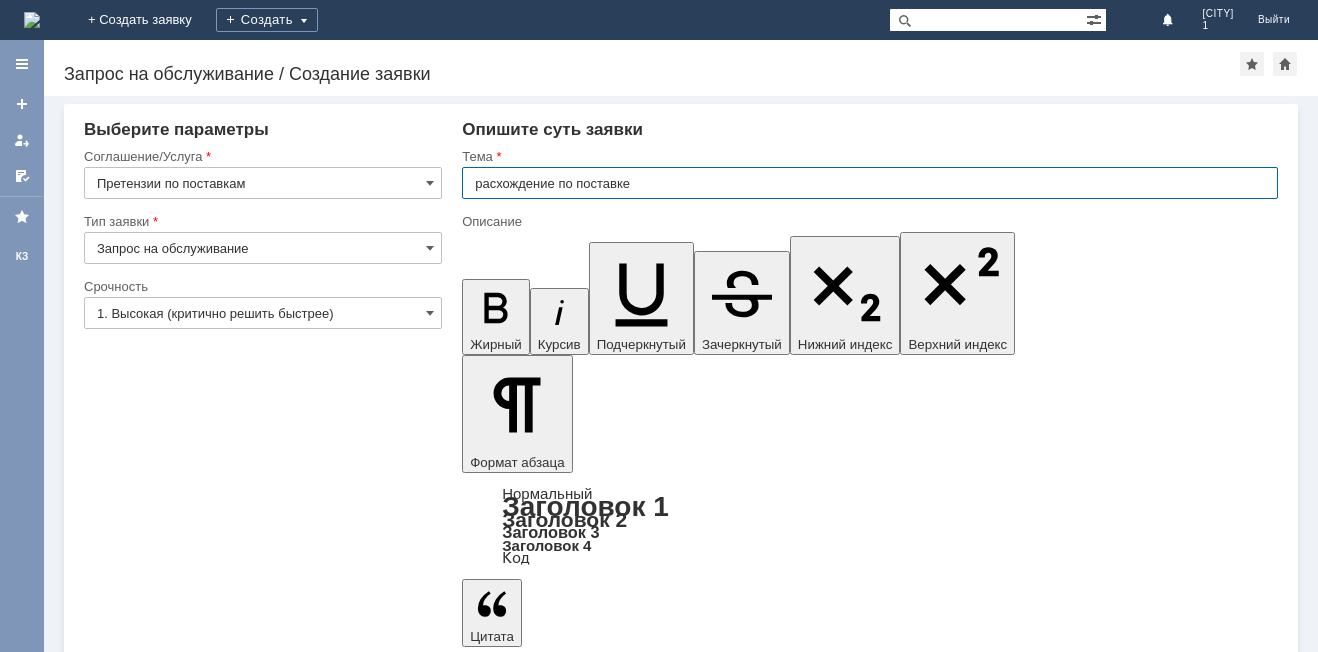 type on "расхождение по поставке" 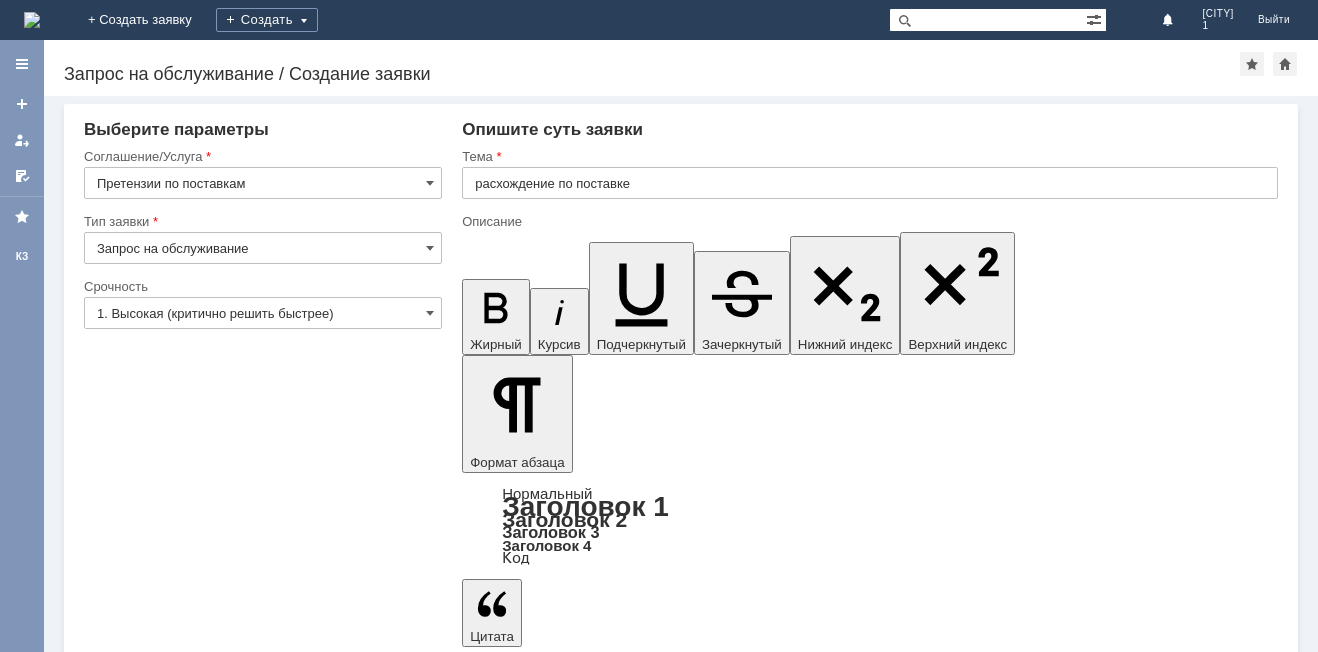 click at bounding box center (625, 5389) 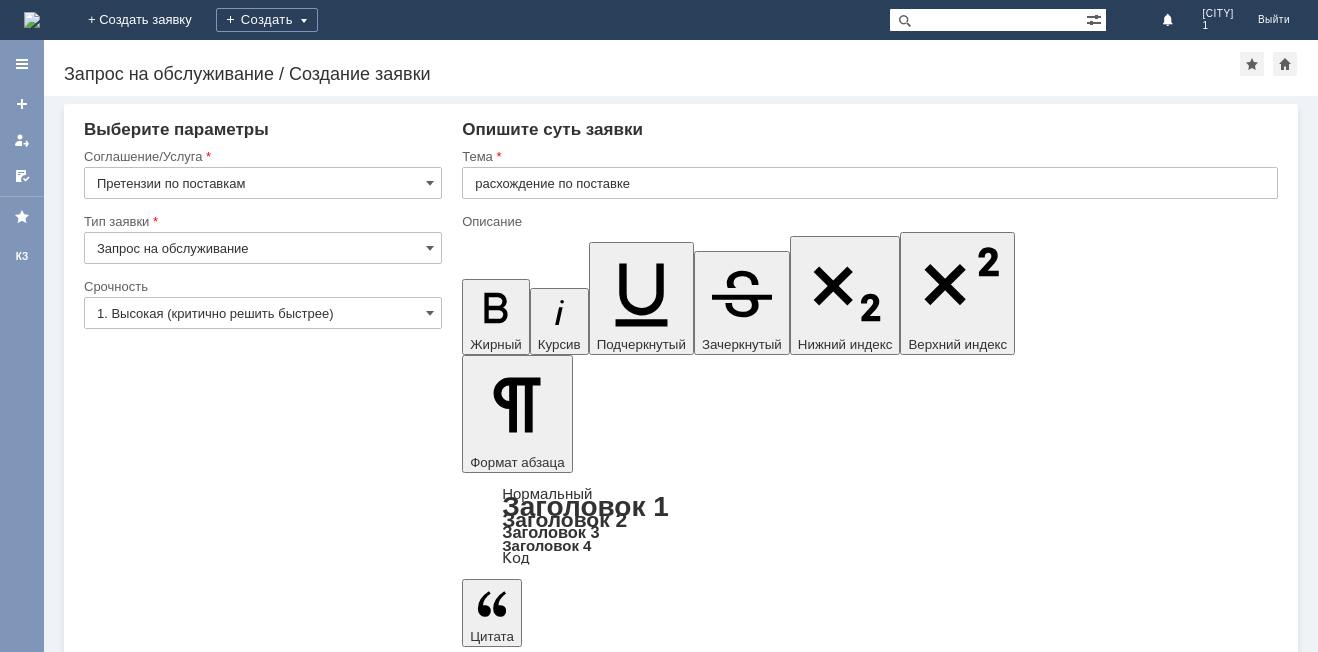 click on "Расхождение по накладной Т2-865 ОТ" at bounding box center (625, 5332) 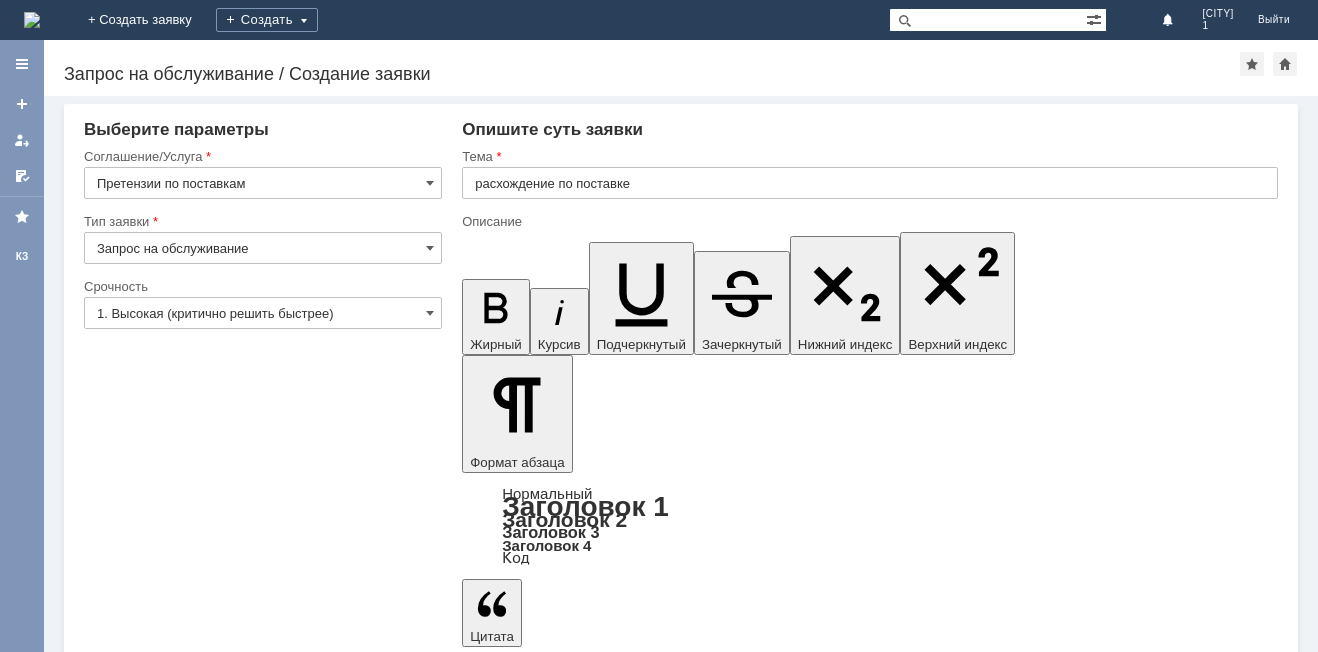 click on "Расхождение по накладной Т2-865 ОТ" at bounding box center (625, 5389) 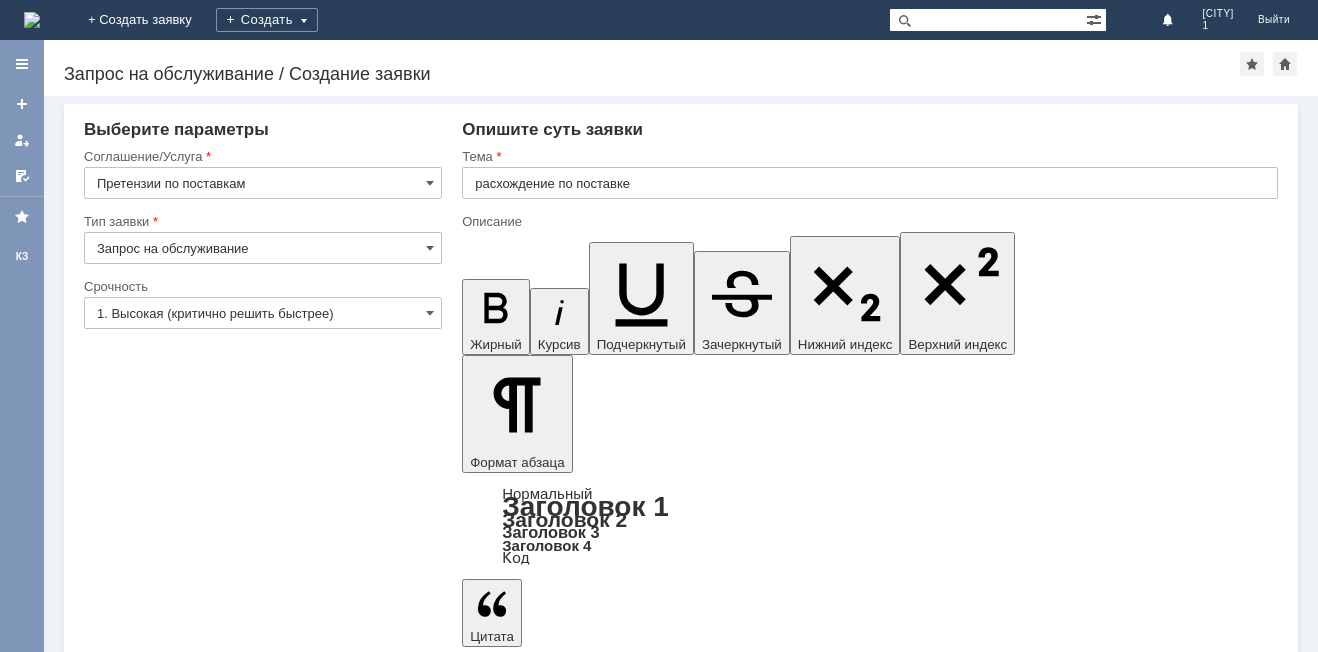 click on "Расхождение по накладной Т2-865 ОТ" at bounding box center (625, 5389) 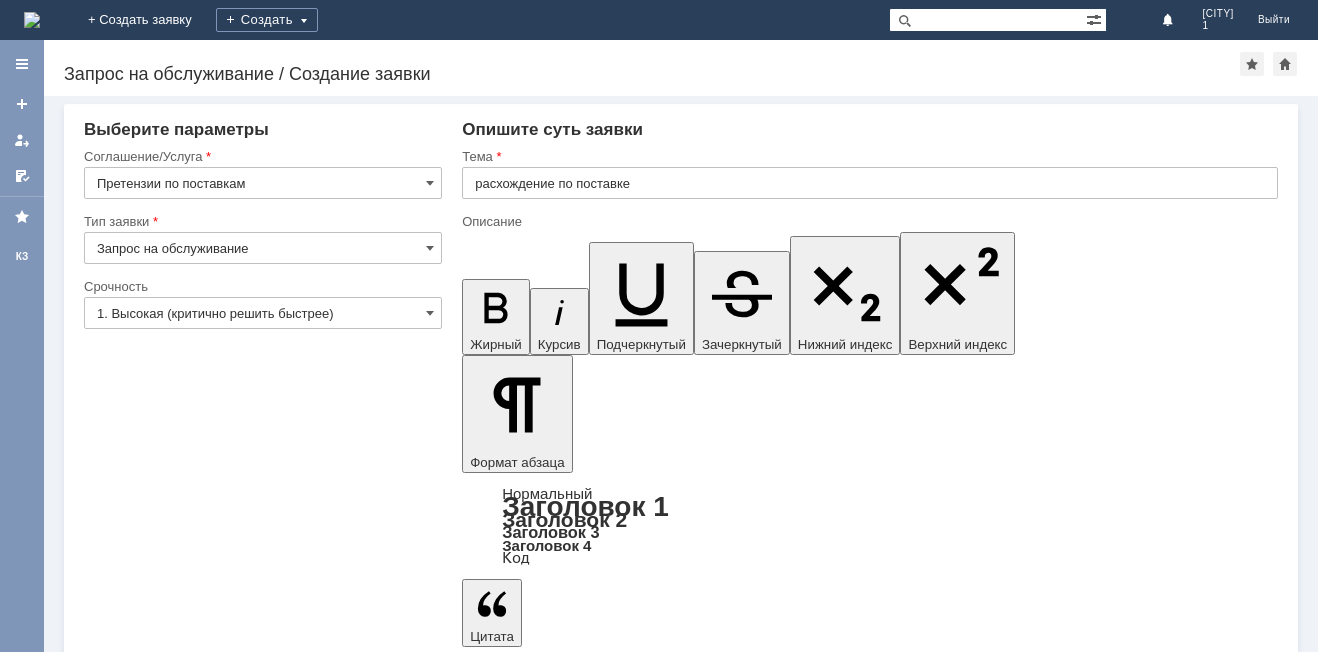 click on "Расхождение по накладной Т2-865 ОТ" at bounding box center (625, 5389) 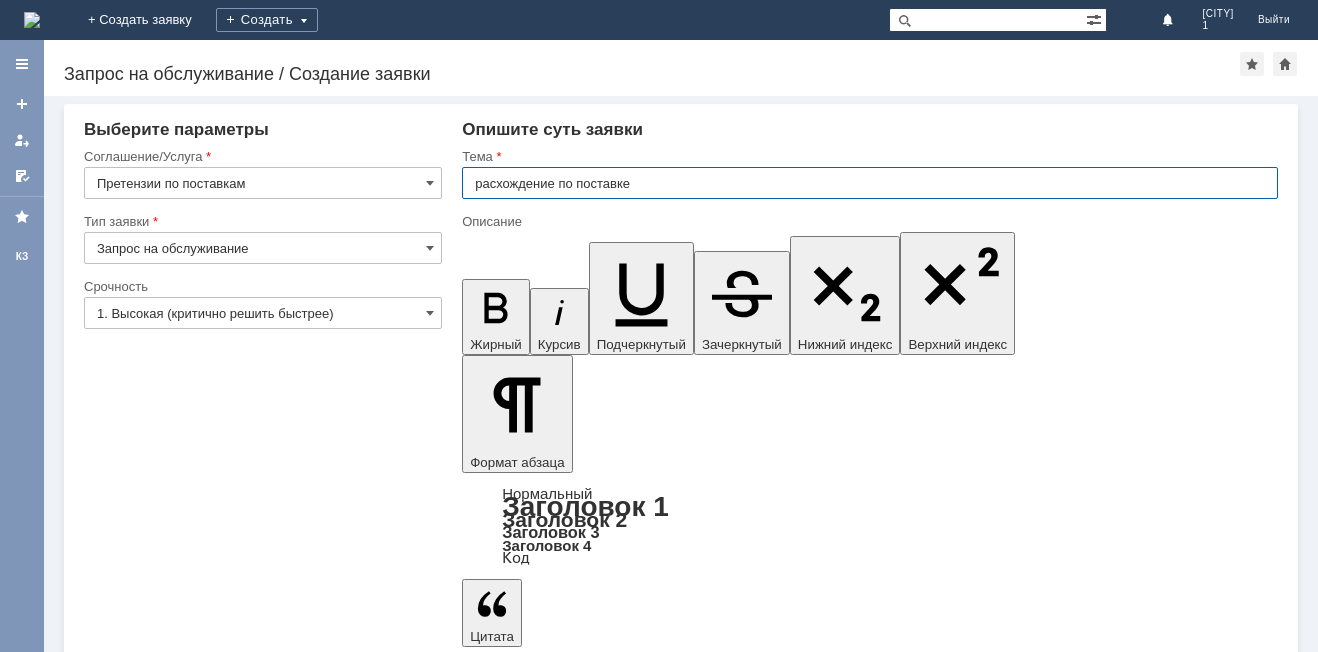 click on "расхождение по поставке" at bounding box center [870, 183] 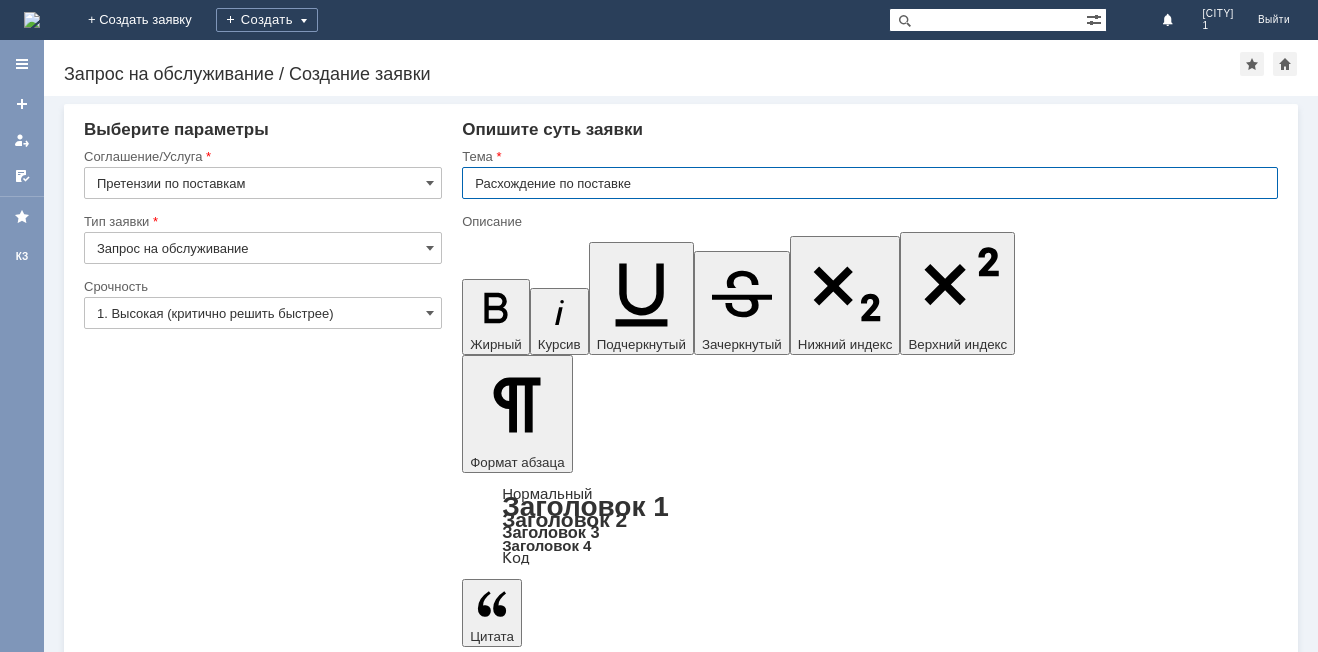 type on "Расхождение по поставке" 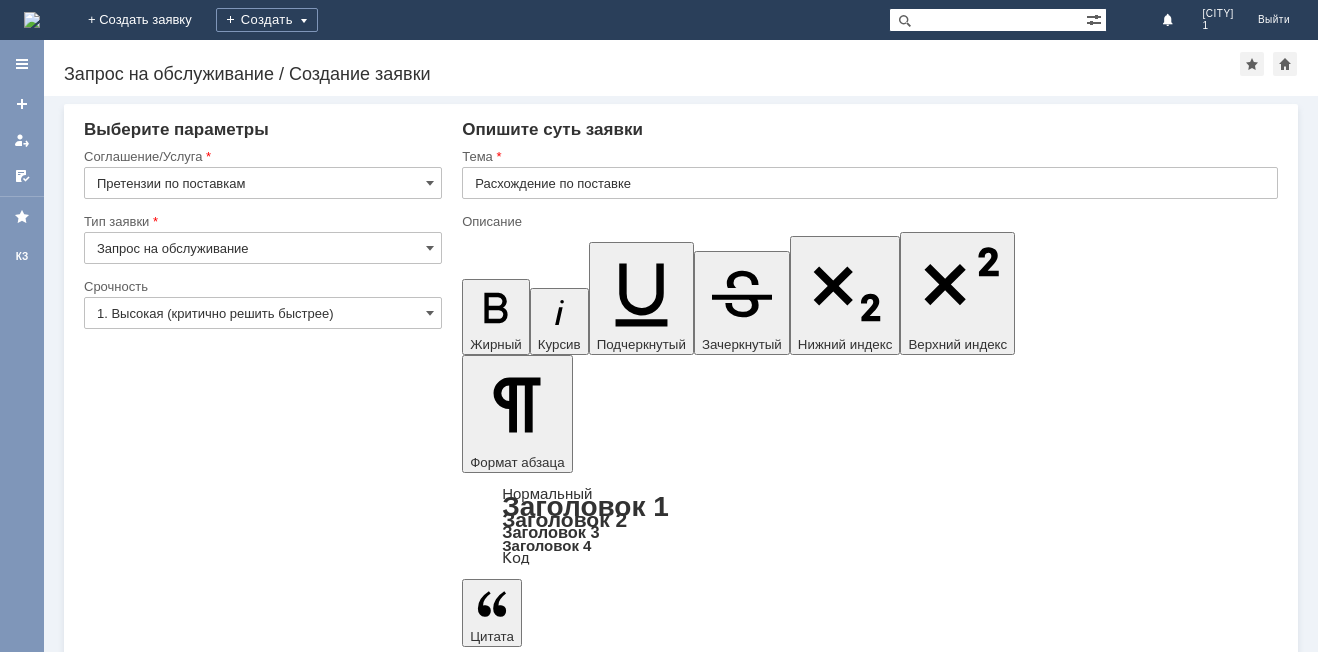 click on "Добавить файл" at bounding box center (538, 5493) 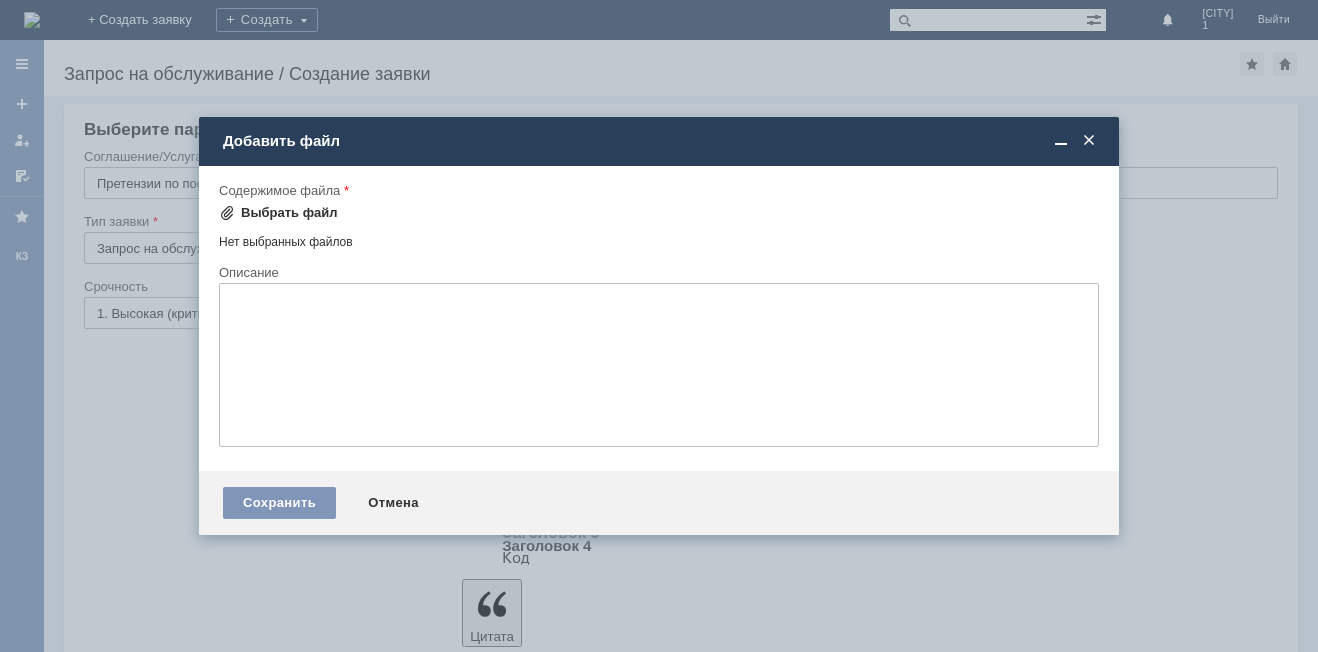 click on "Выбрать файл" at bounding box center (289, 213) 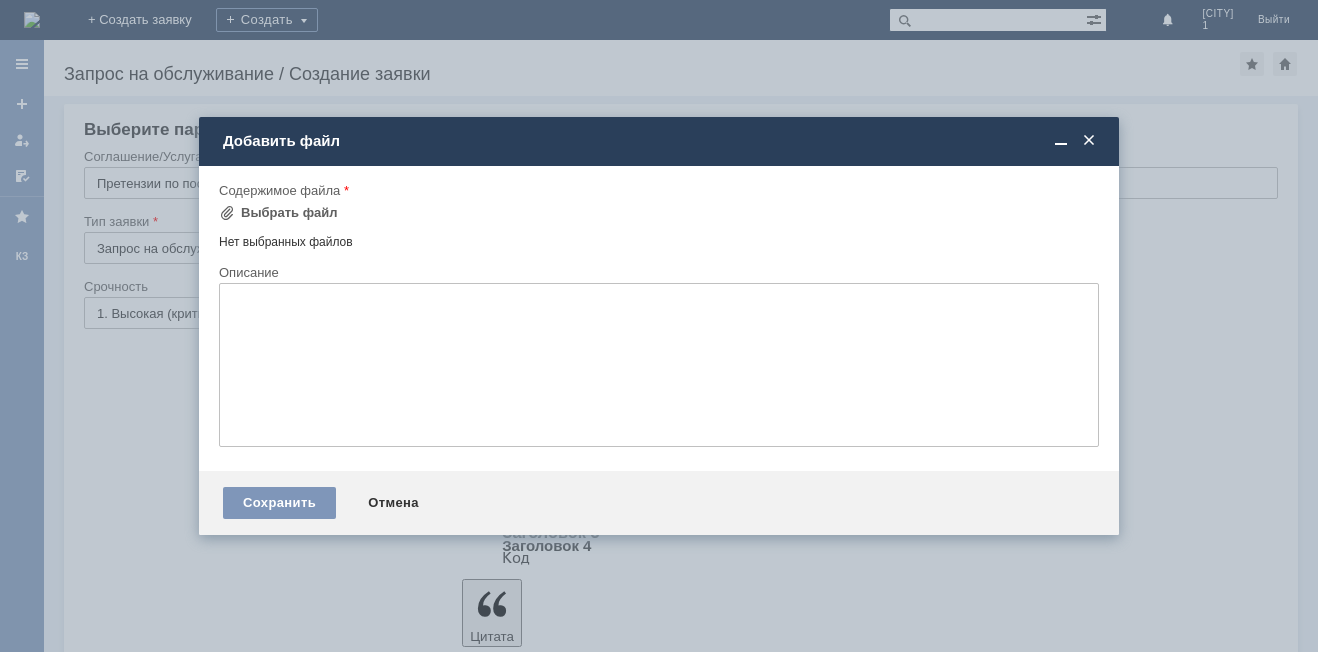 scroll, scrollTop: 0, scrollLeft: 0, axis: both 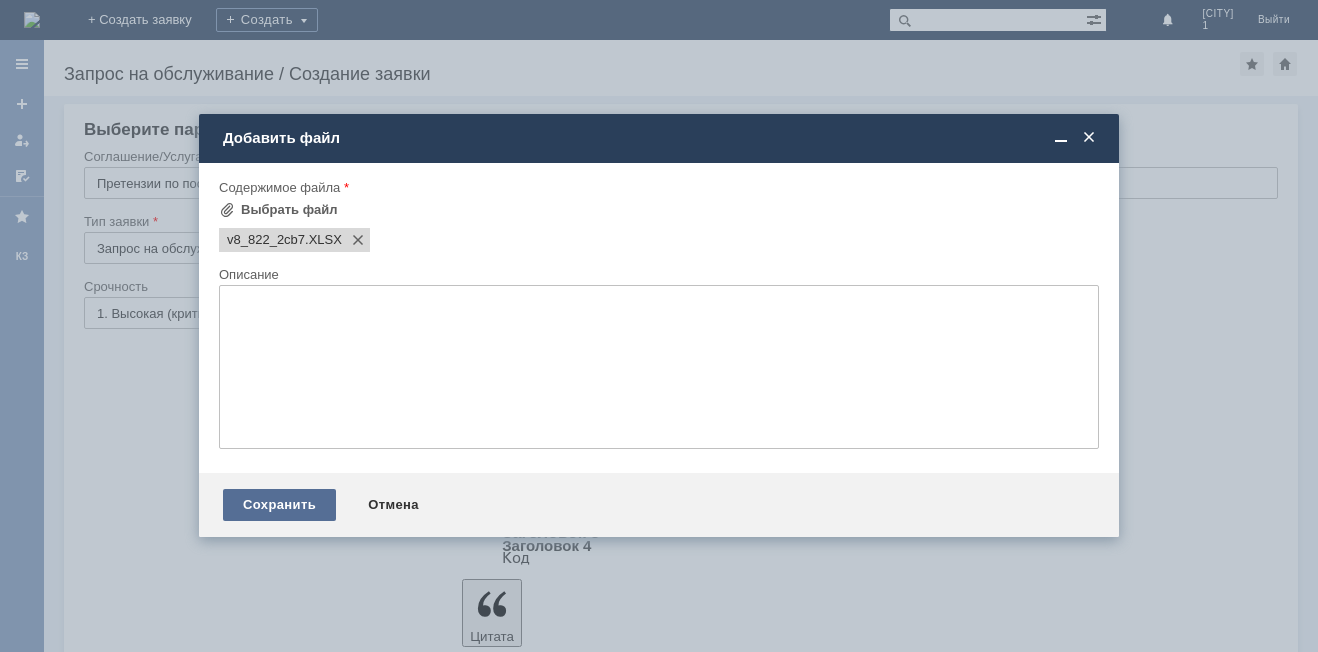 click on "Сохранить" at bounding box center (279, 505) 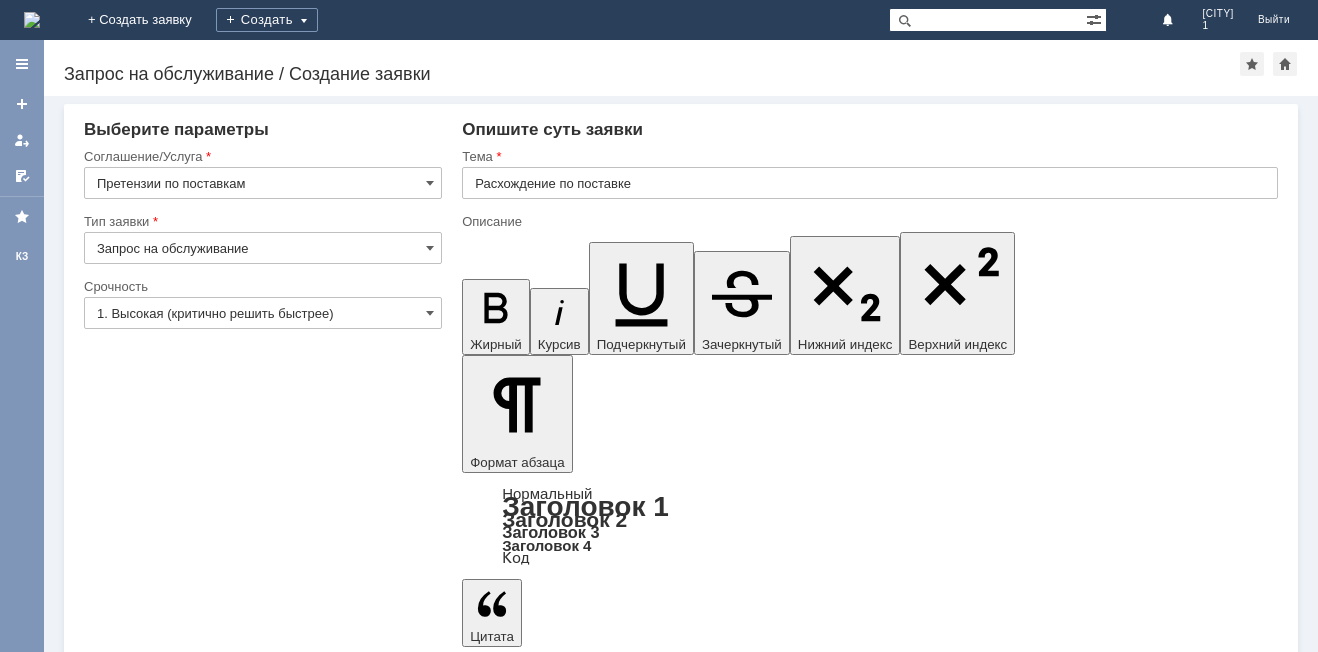 click on "02.08.2025" at bounding box center [540, 5538] 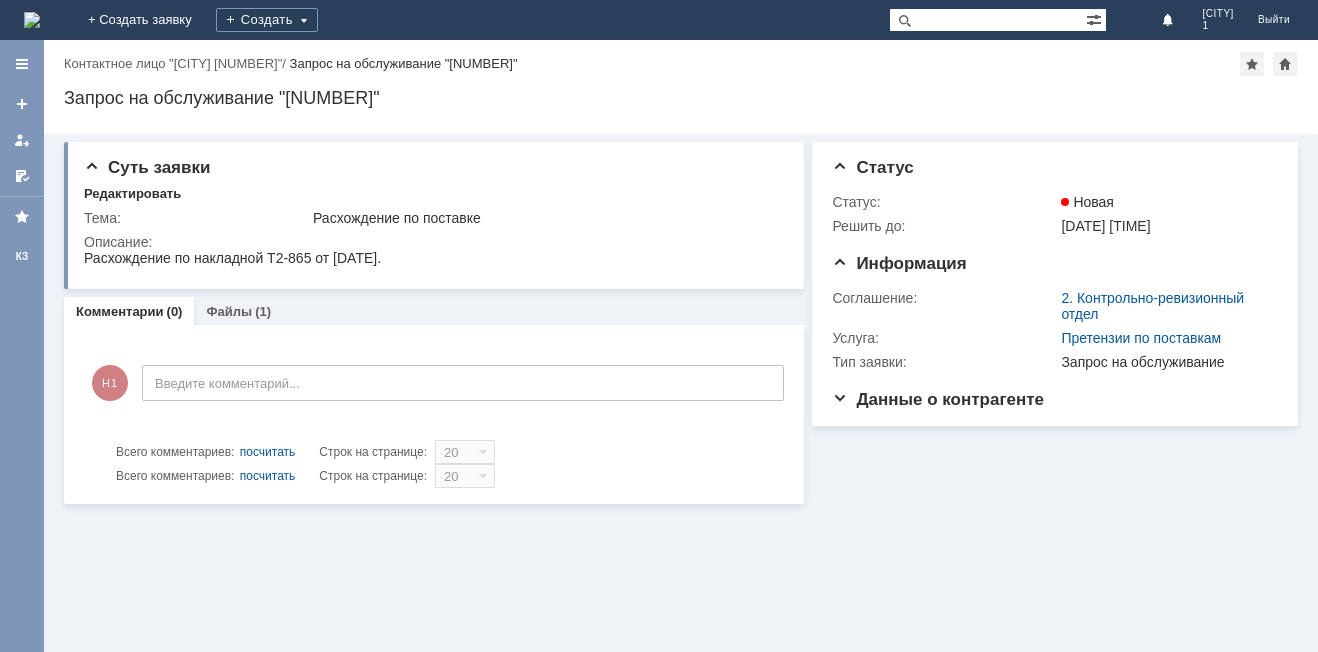 scroll, scrollTop: 0, scrollLeft: 0, axis: both 